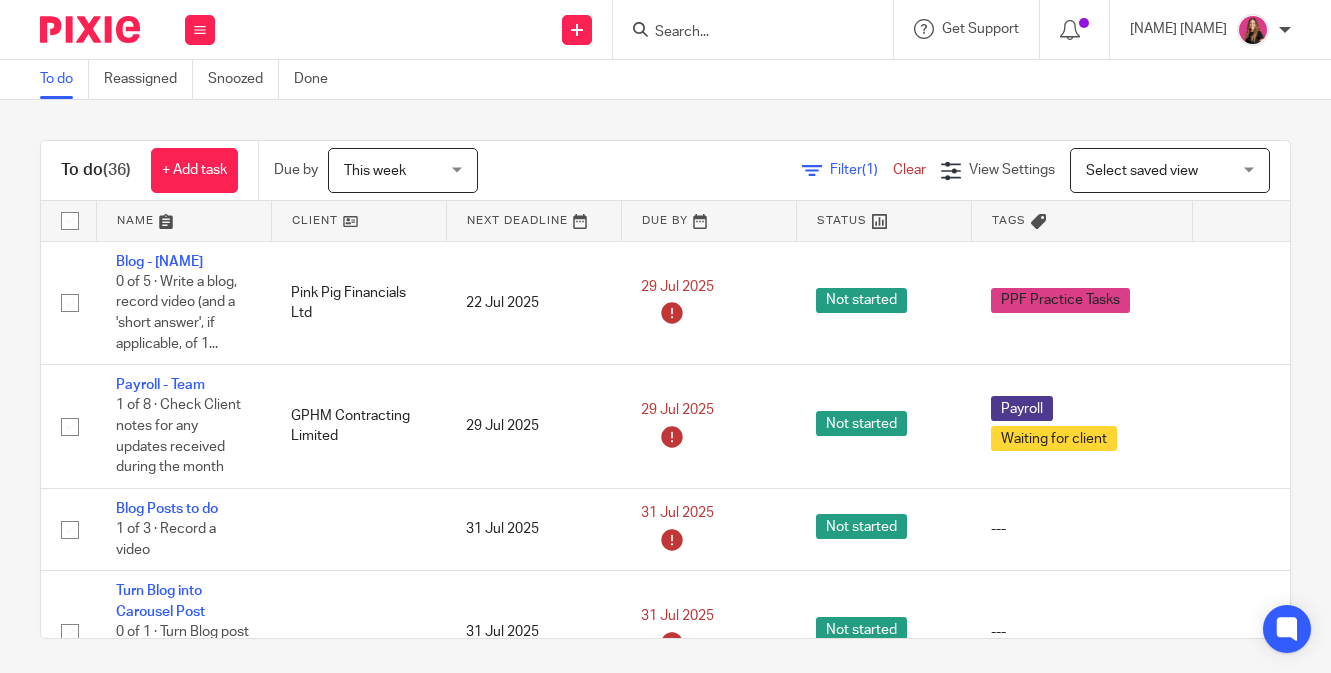 scroll, scrollTop: 0, scrollLeft: 0, axis: both 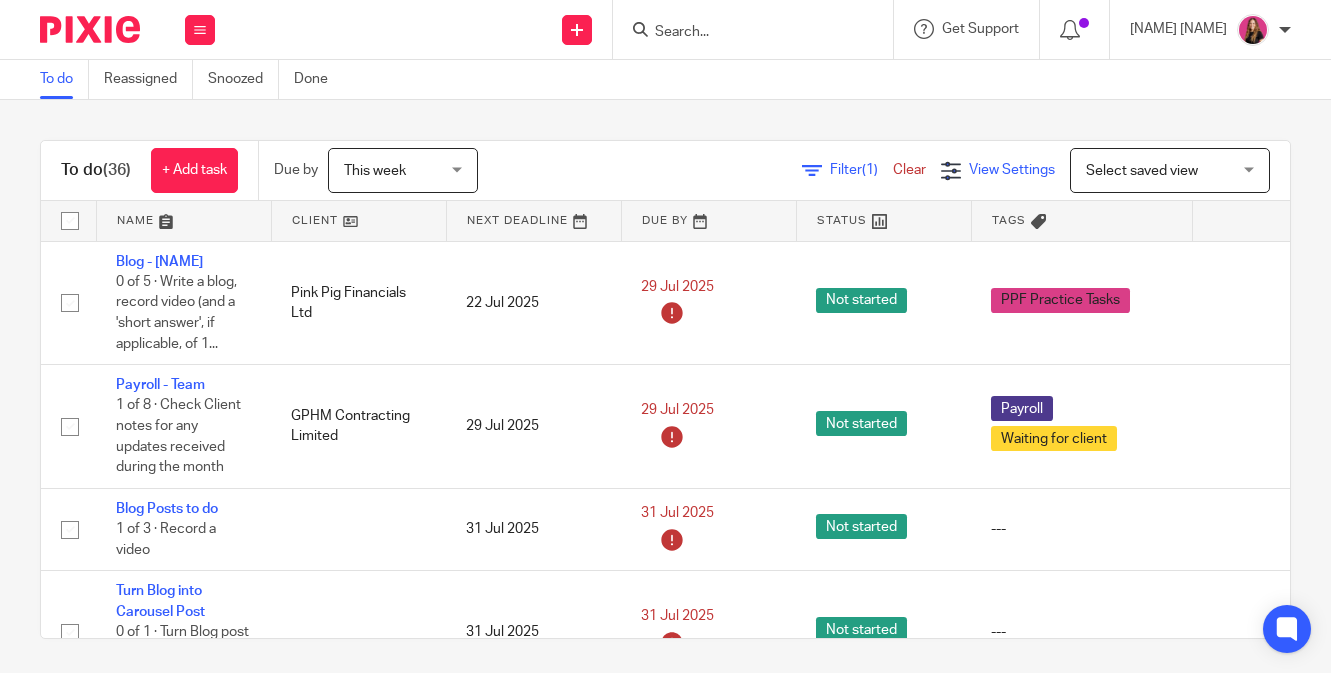 click at bounding box center [951, 171] 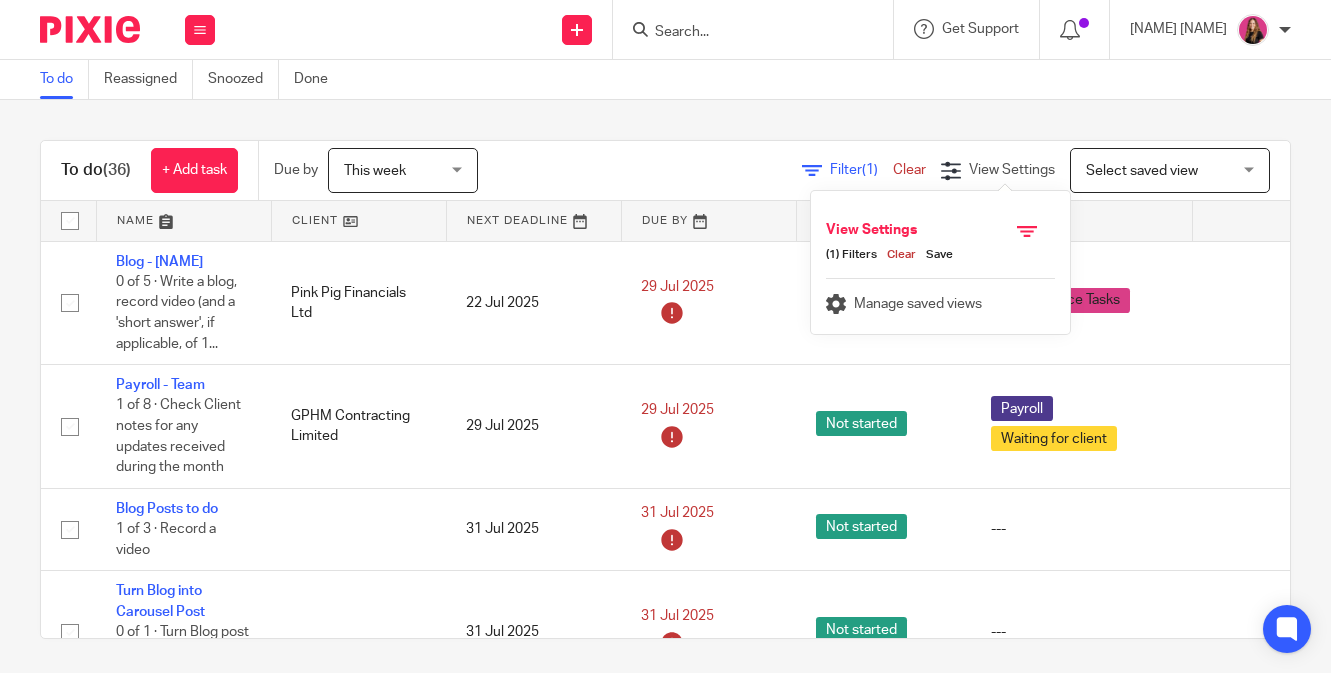 click at bounding box center (1027, 231) 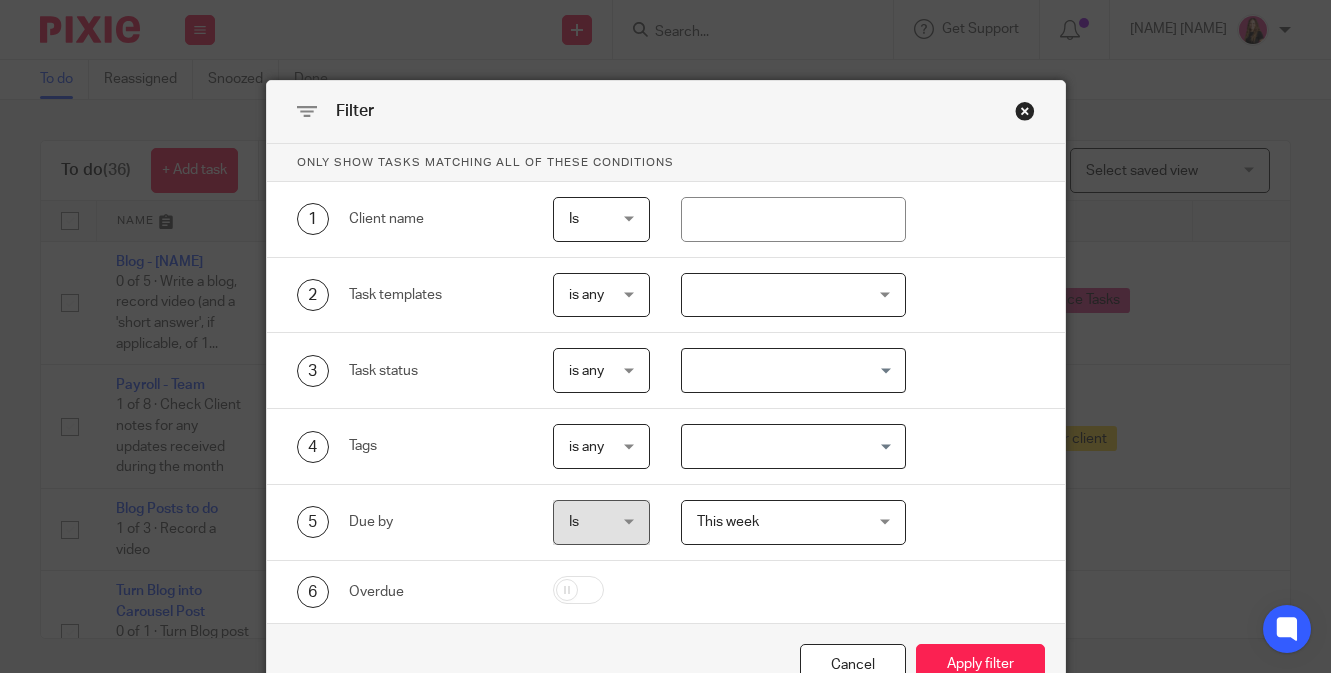 click at bounding box center [789, 370] 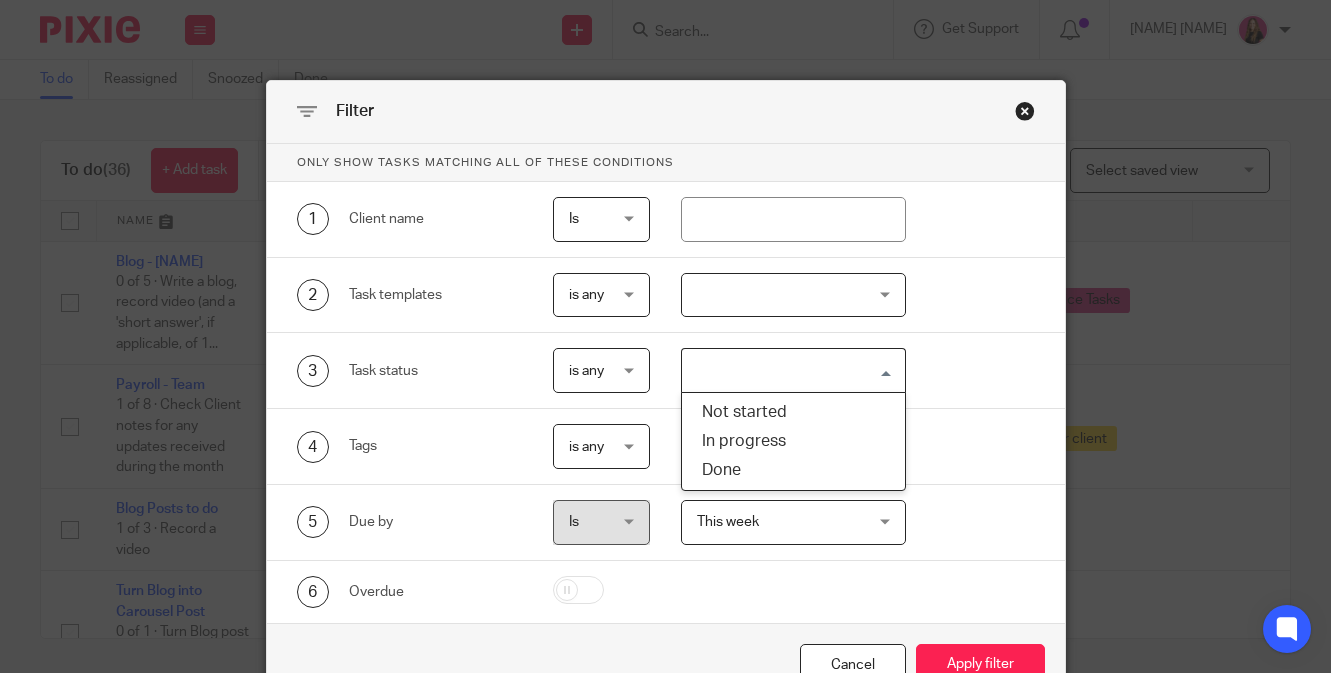 click at bounding box center (793, 295) 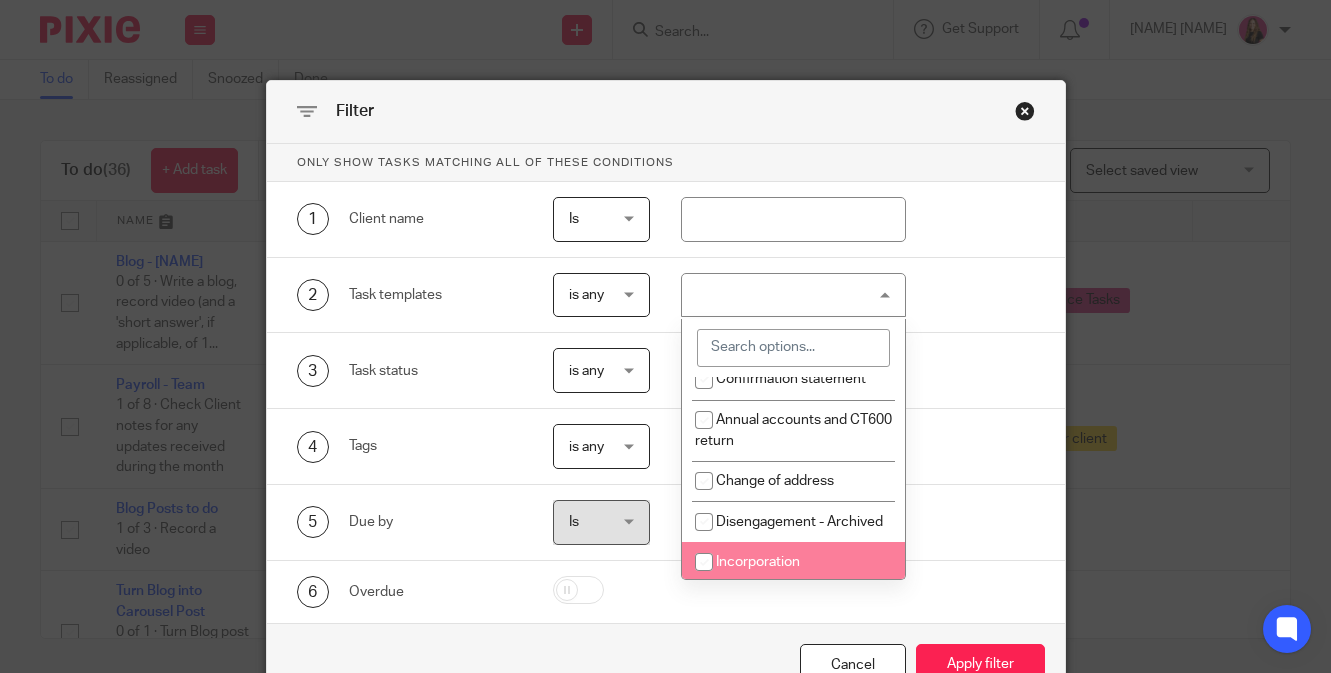 scroll, scrollTop: 0, scrollLeft: 0, axis: both 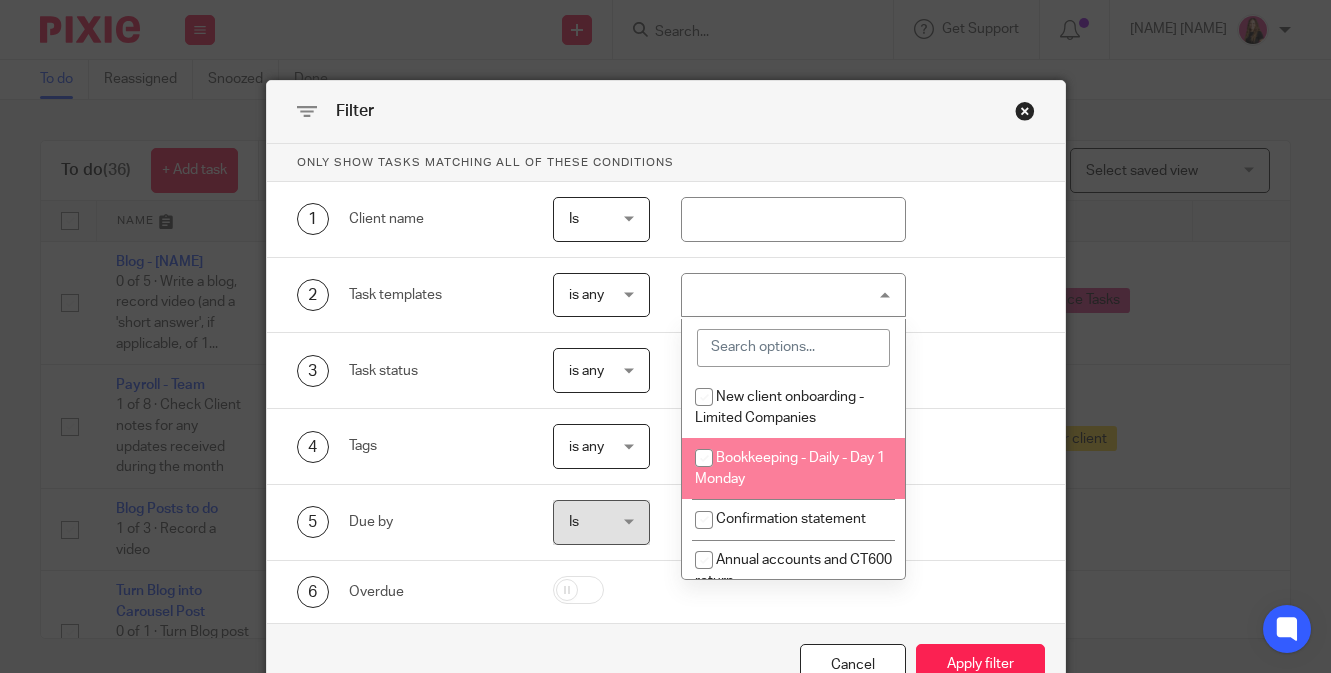click on "Bookkeeping - Daily - Day 1 Monday" at bounding box center [790, 468] 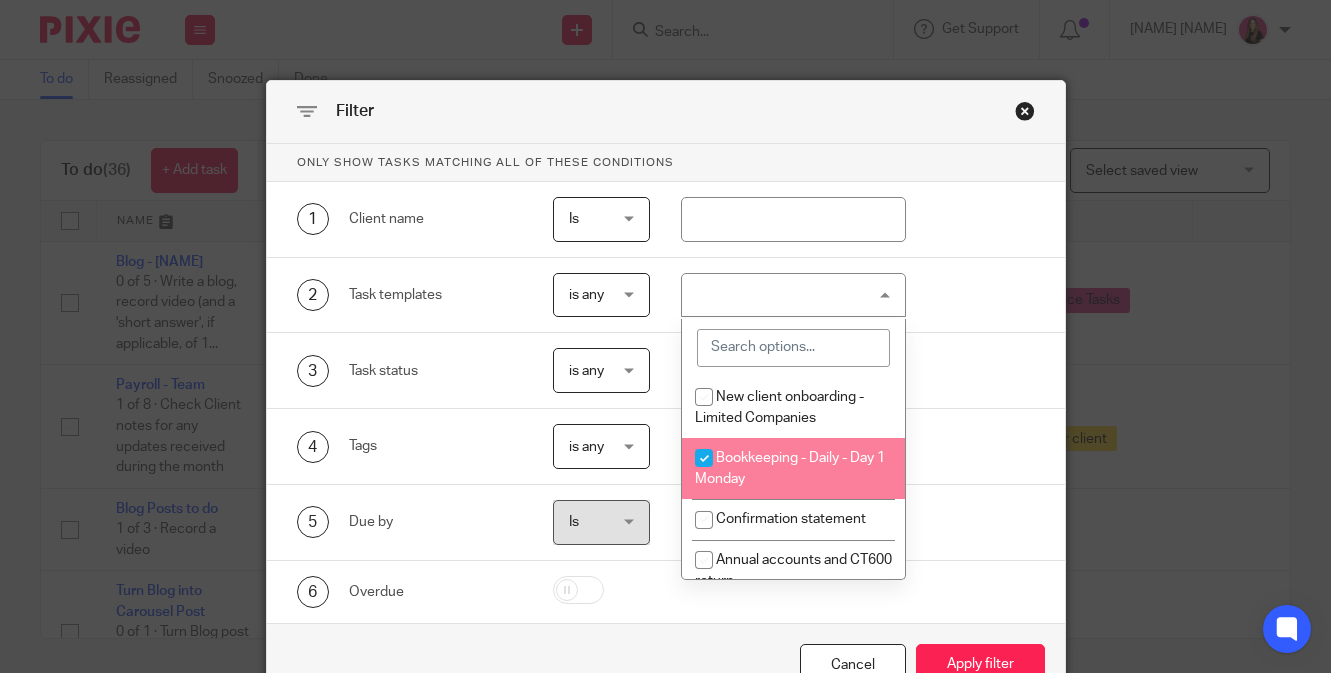 checkbox on "true" 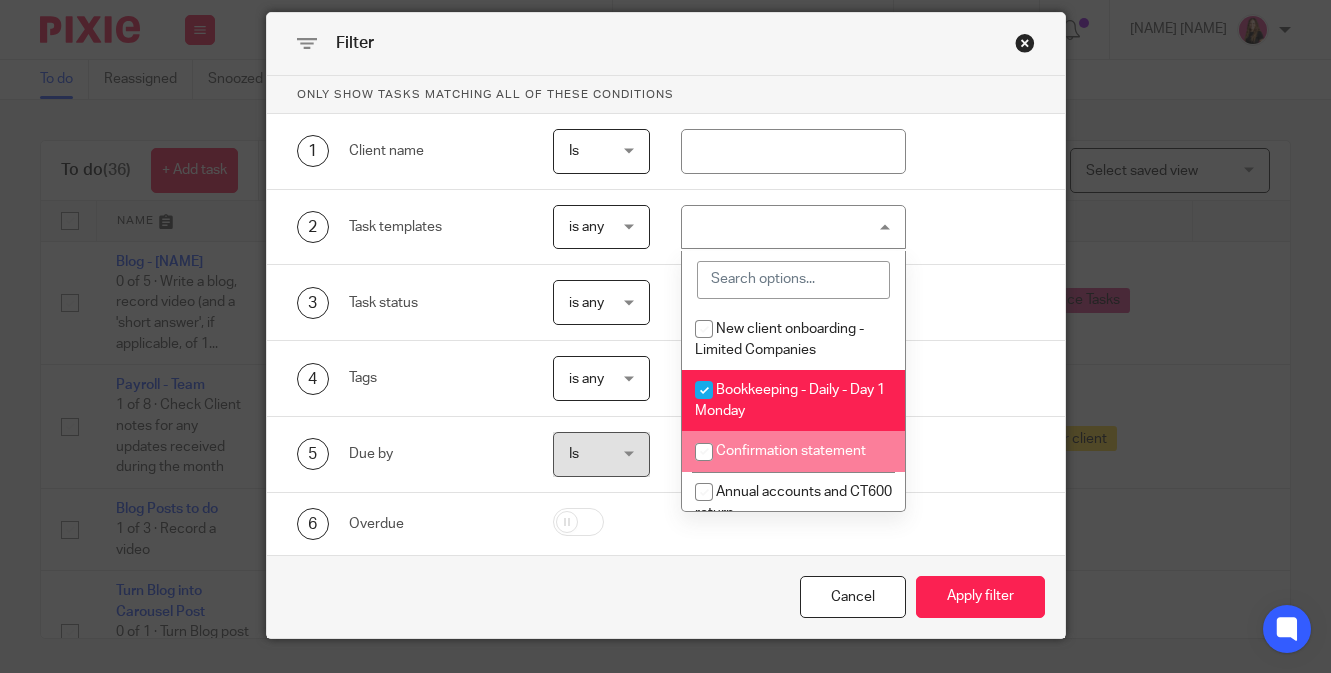 scroll, scrollTop: 116, scrollLeft: 0, axis: vertical 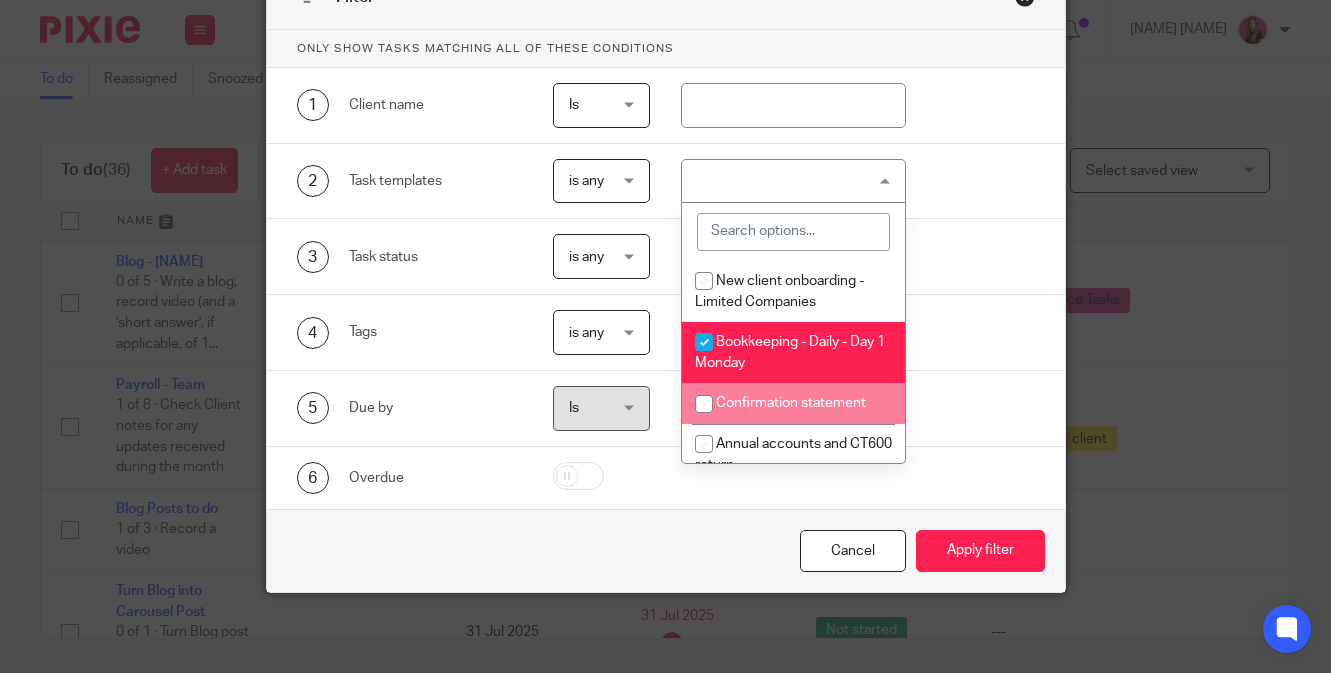 click on "Cancel
Apply filter" at bounding box center [666, 551] 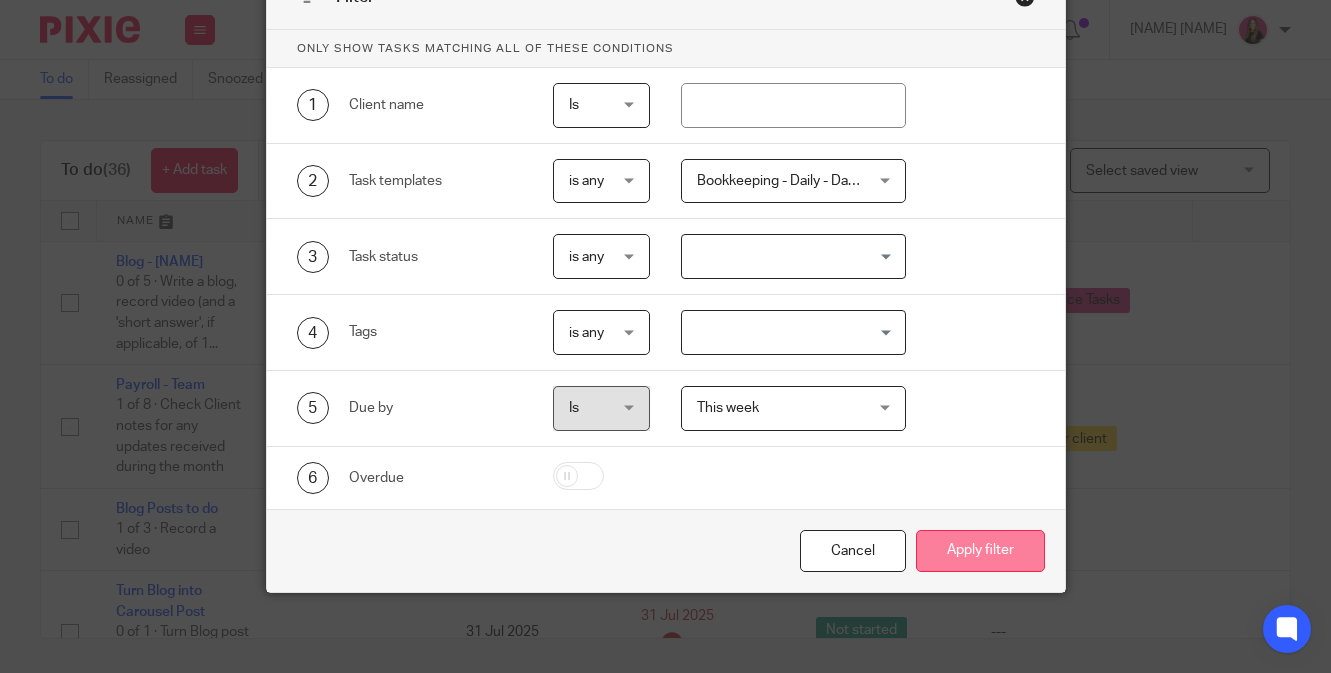 click on "Apply filter" at bounding box center (980, 551) 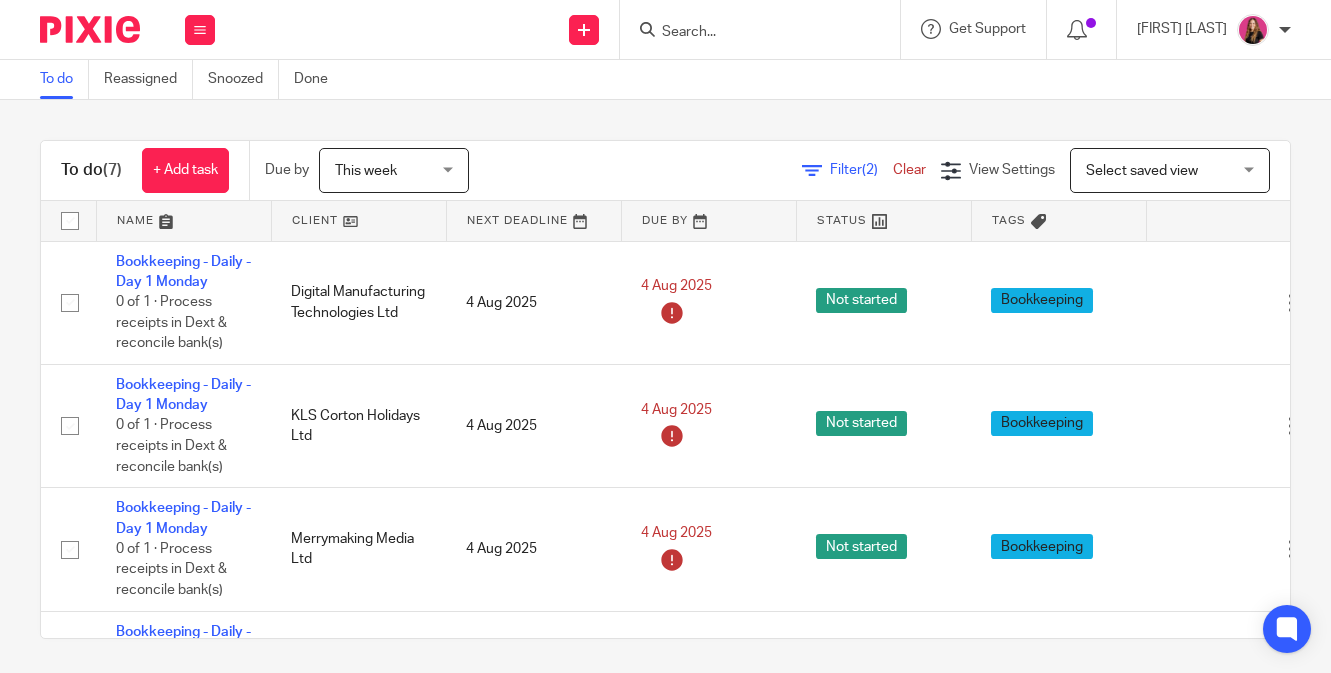 scroll, scrollTop: 0, scrollLeft: 0, axis: both 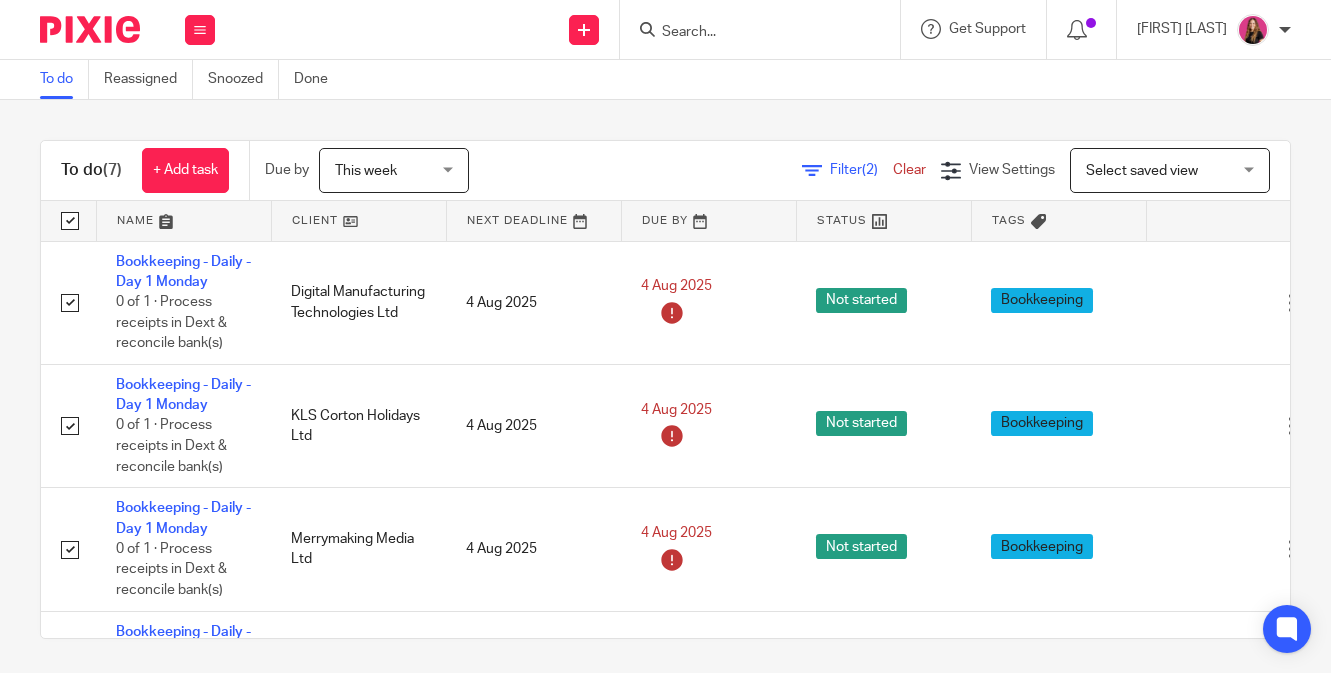 checkbox on "true" 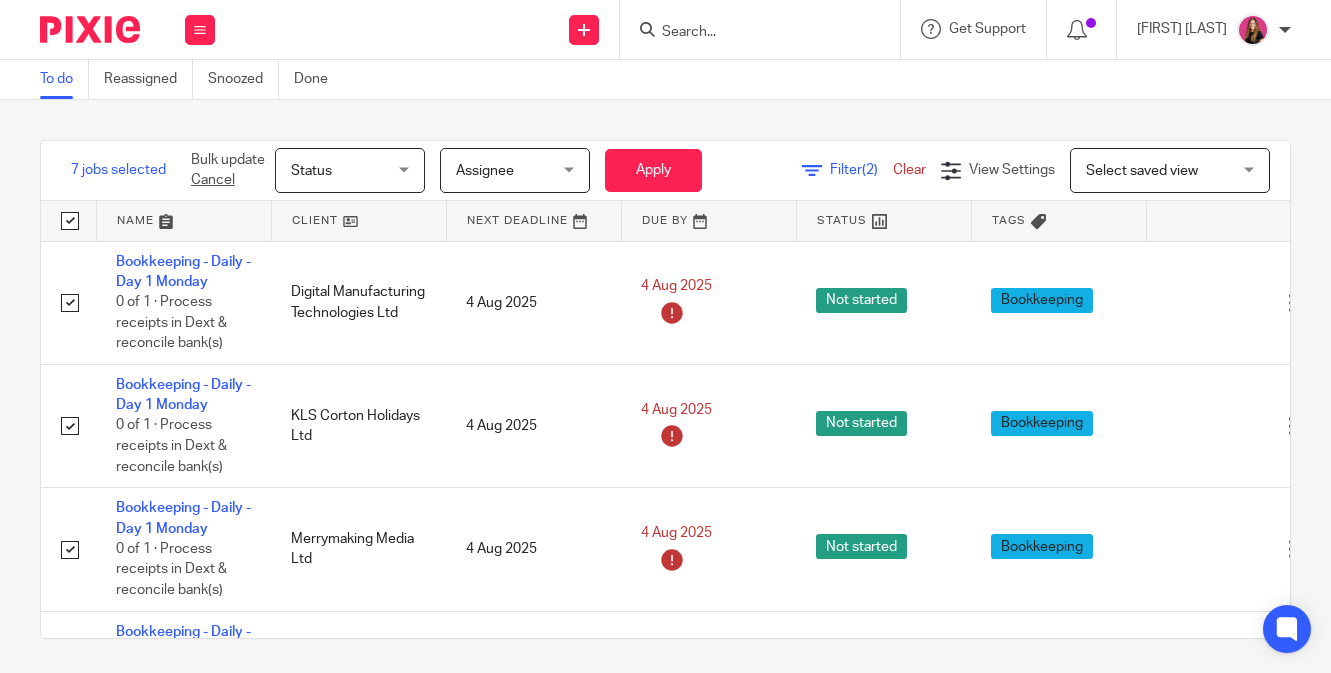 click on "Status" at bounding box center [344, 170] 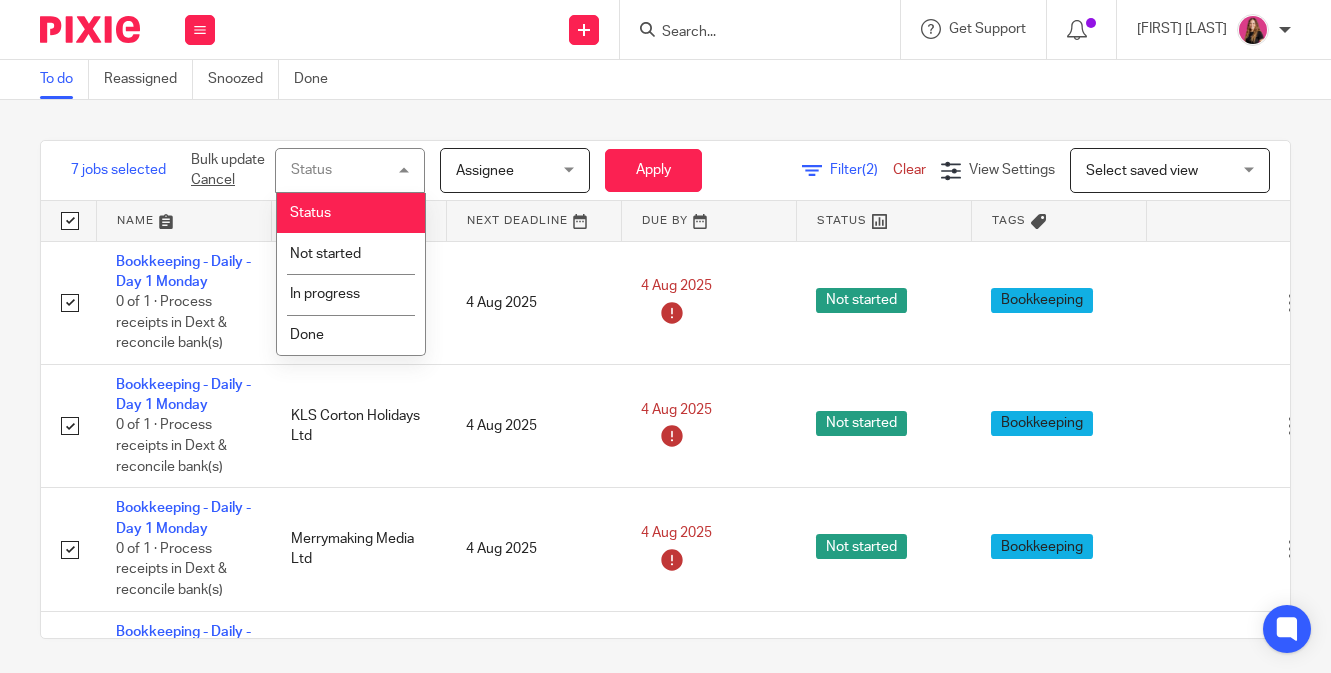click on "Status
Status" at bounding box center [350, 170] 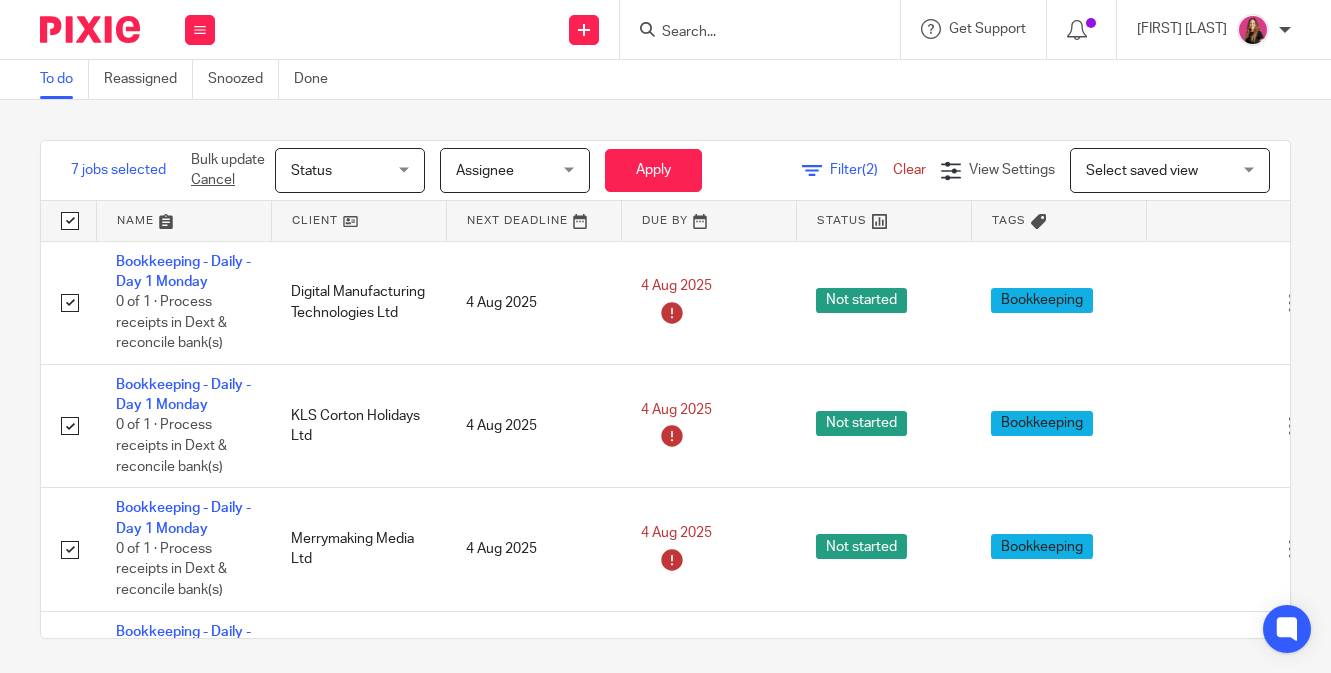 click on "Assignee" at bounding box center (509, 170) 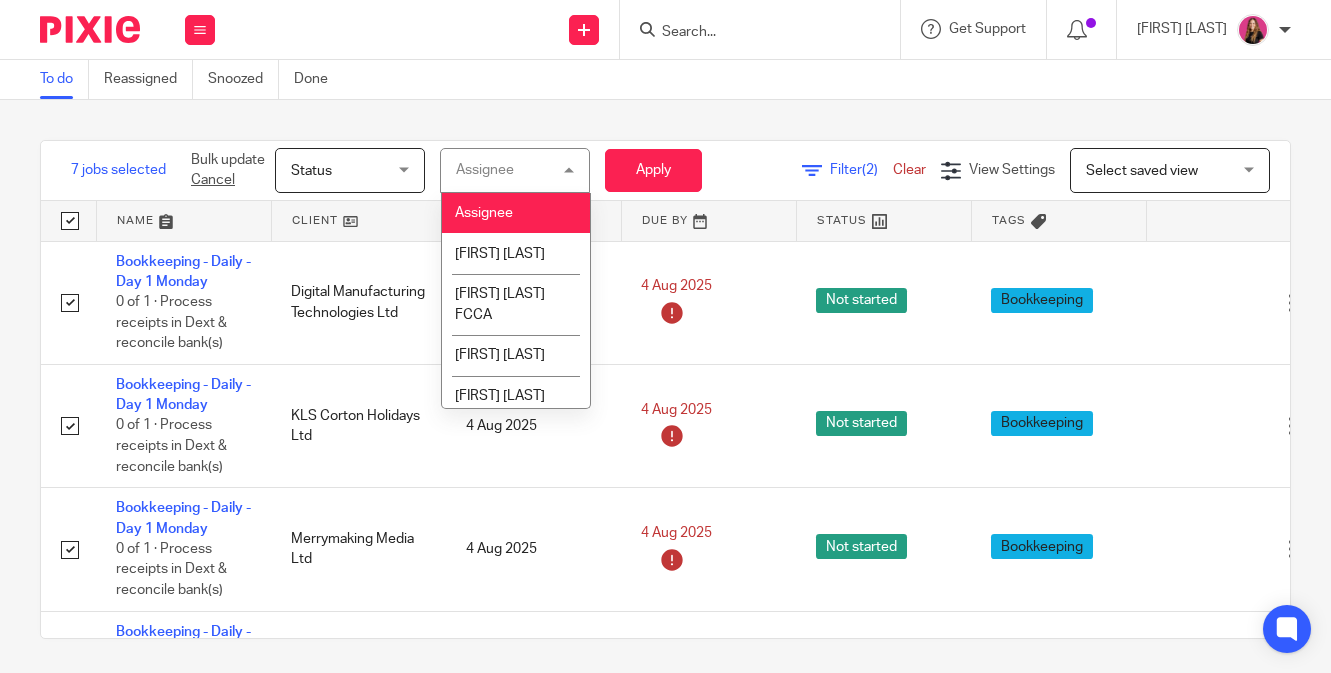click on "Assignee
Assignee" at bounding box center (515, 170) 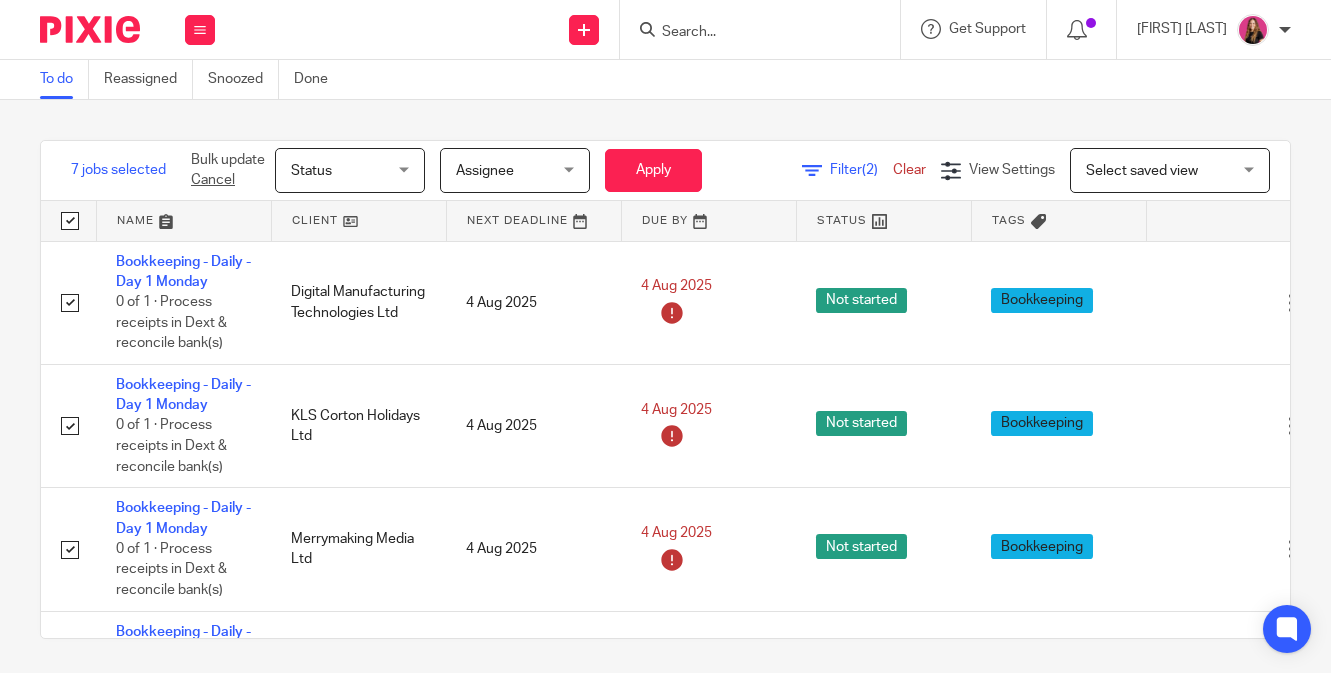 click on "Status" at bounding box center (344, 170) 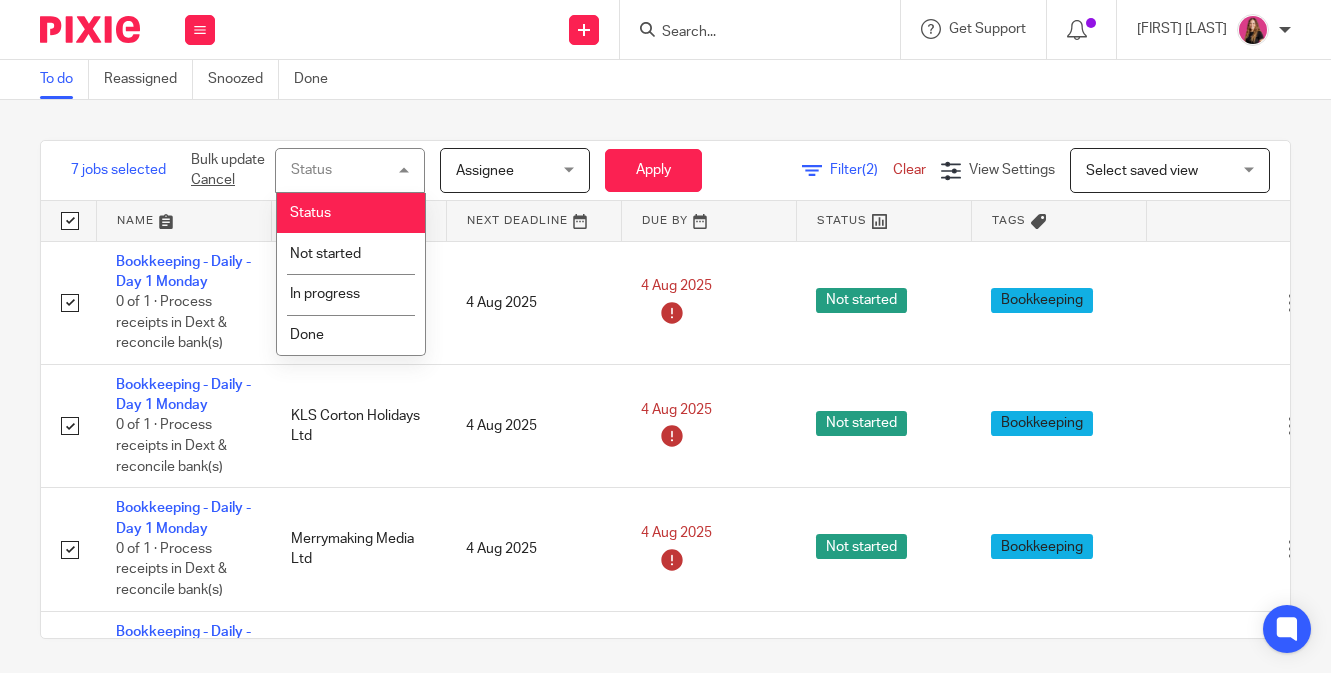 click on "Status
Status" at bounding box center [350, 170] 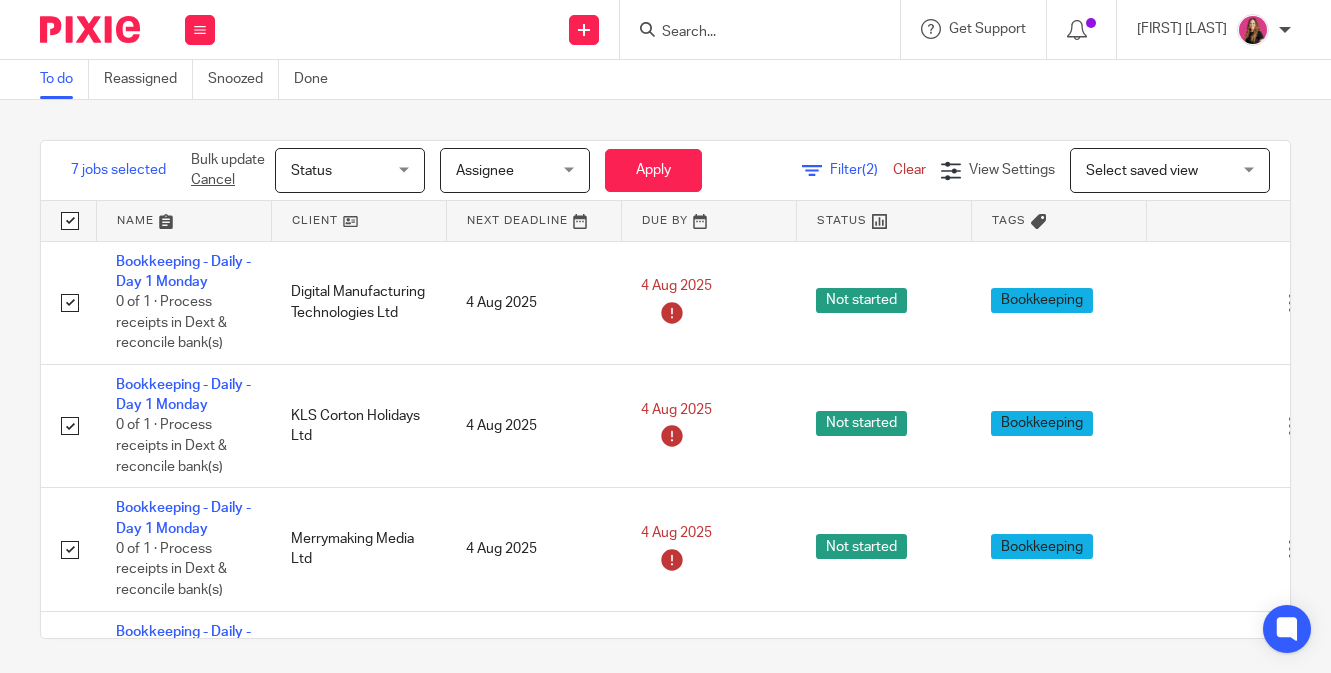 click on "Cancel" at bounding box center (213, 180) 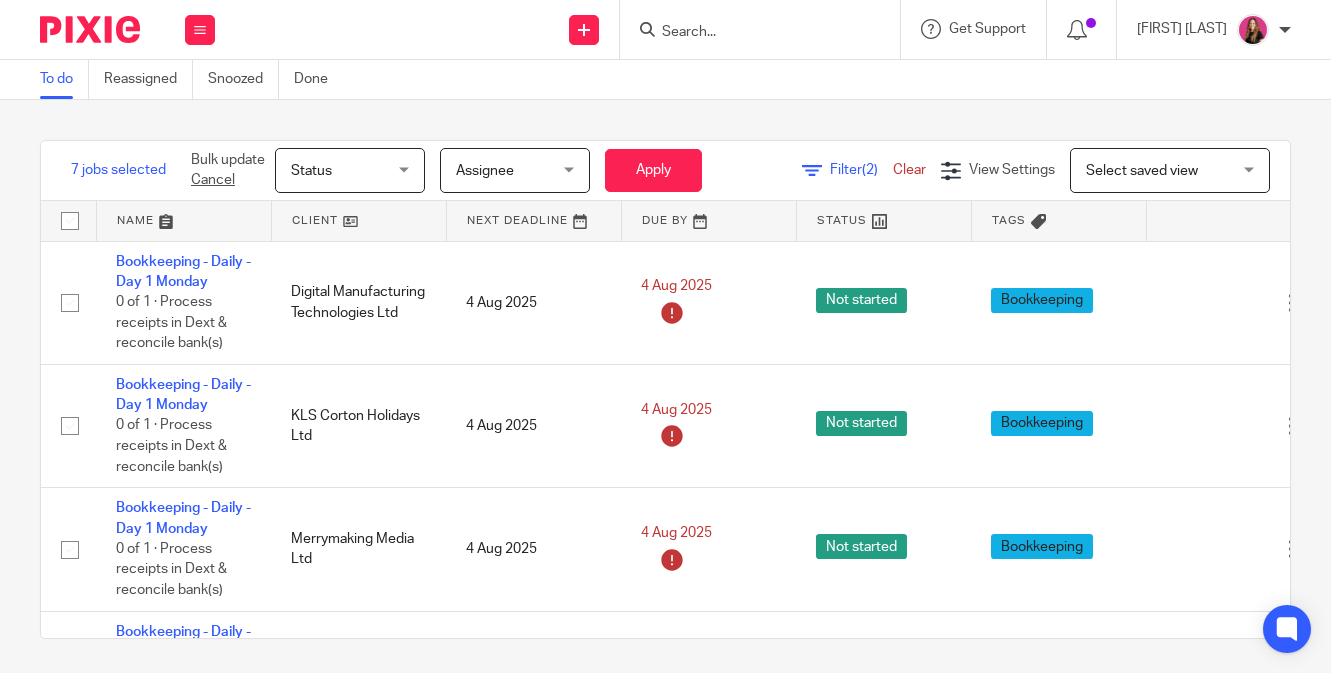 checkbox on "false" 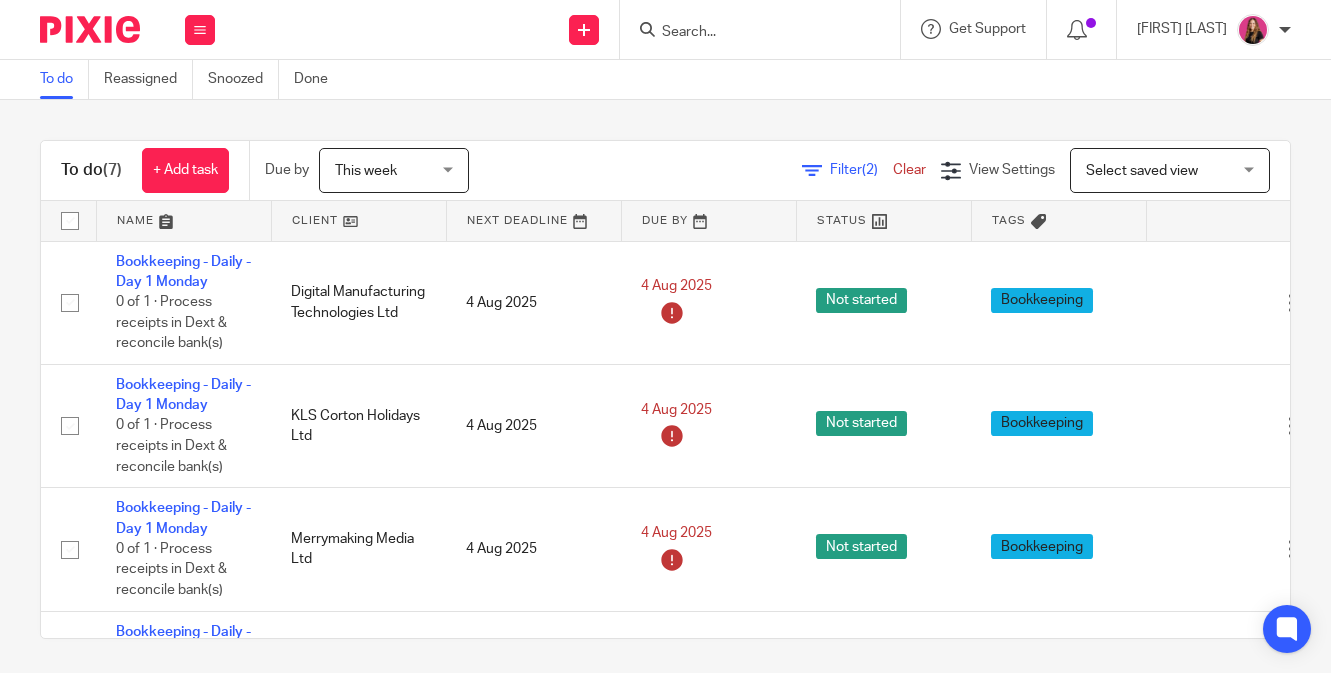 click at bounding box center [70, 221] 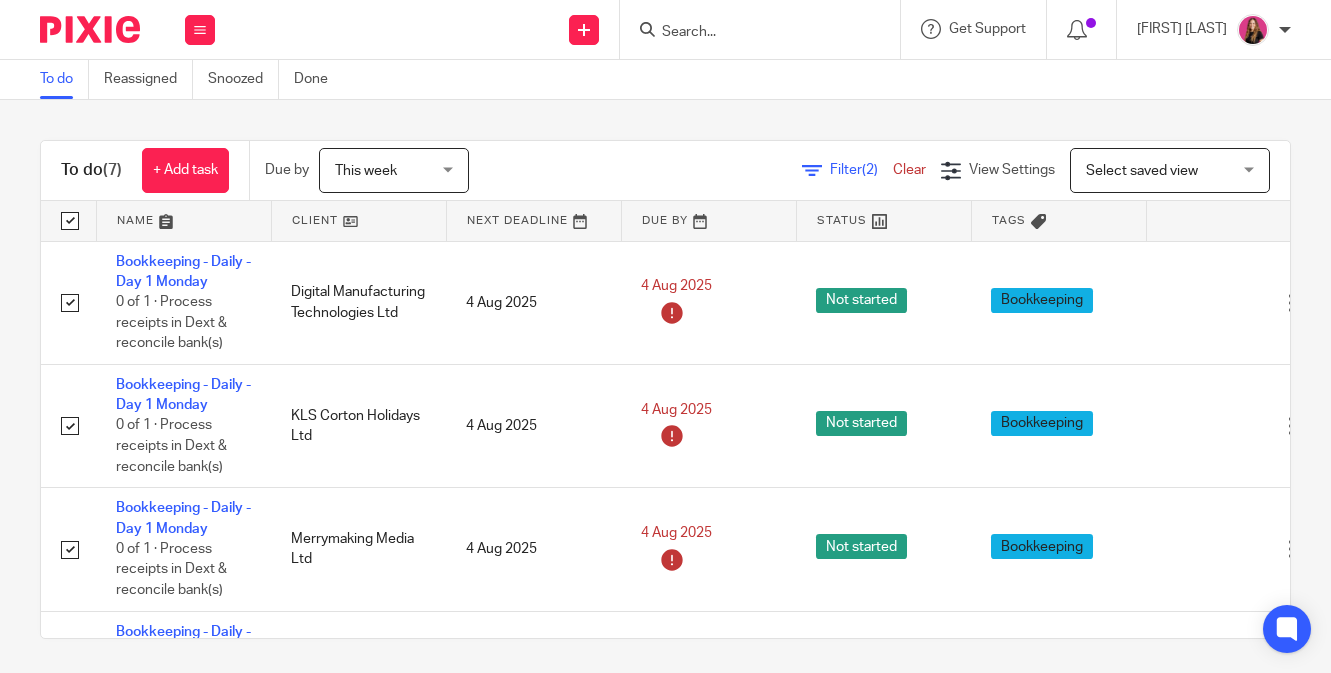 checkbox on "true" 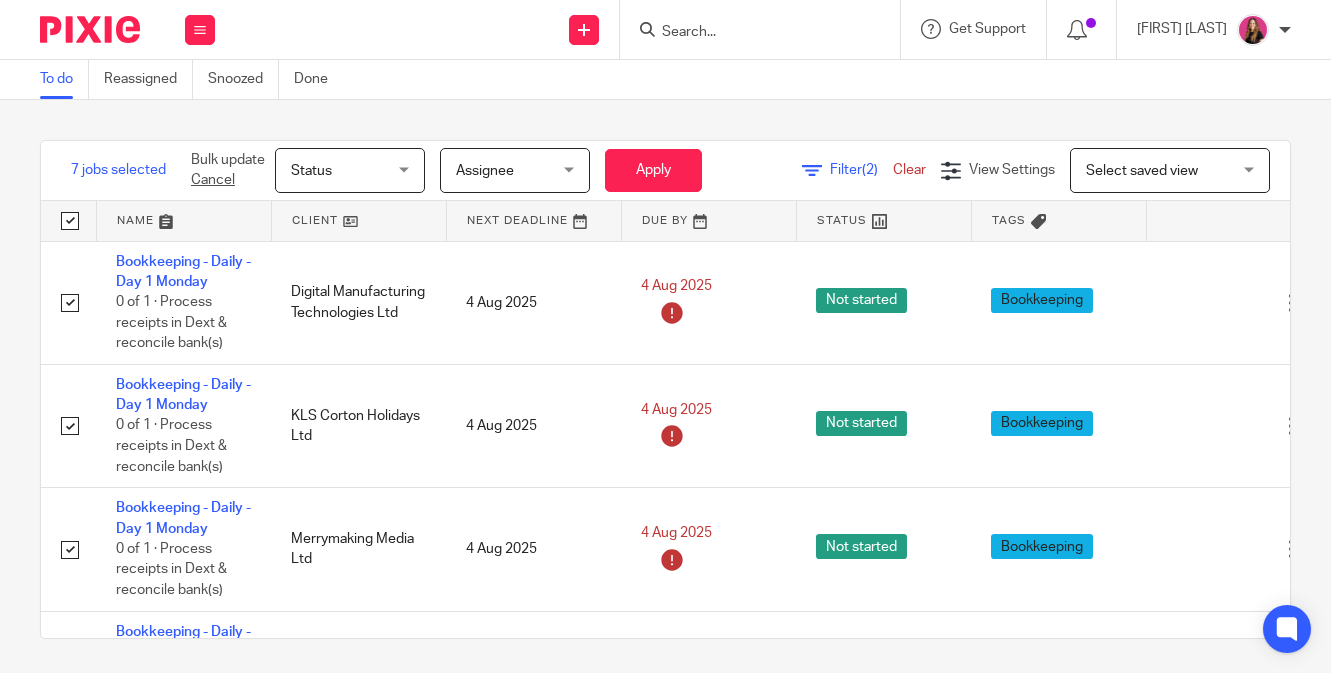 click on "Status" at bounding box center [344, 170] 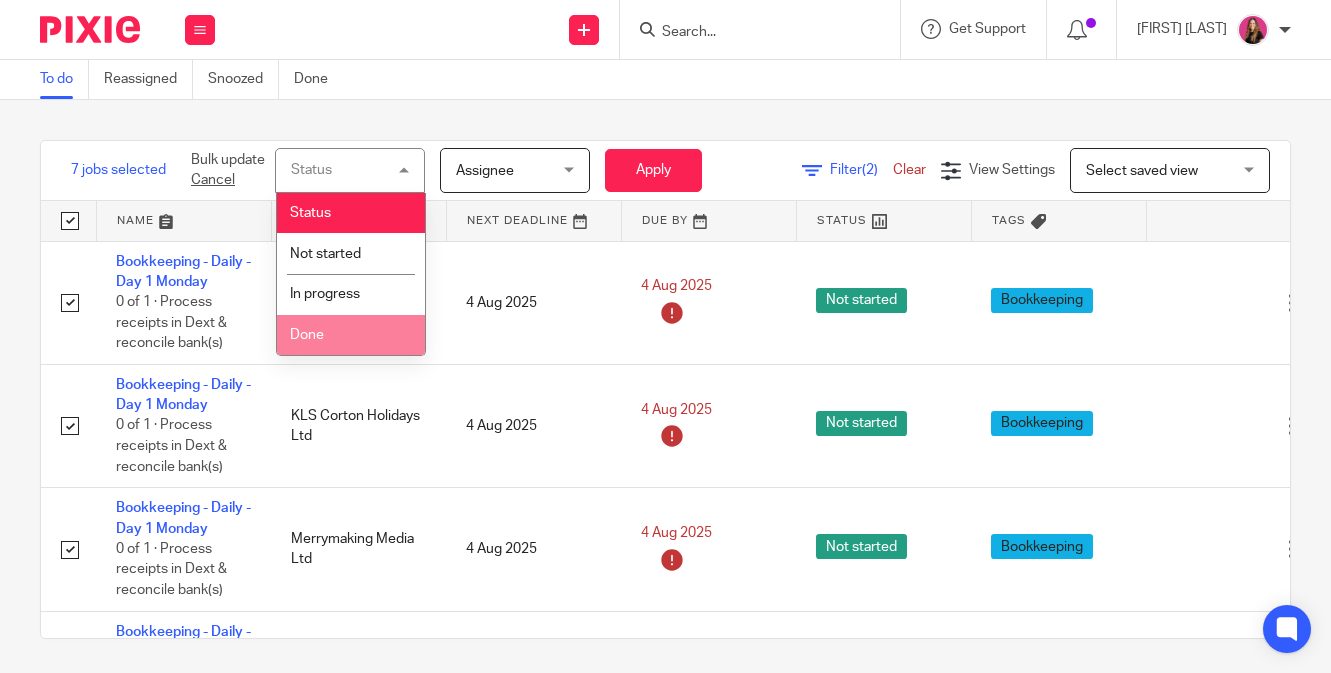 click on "Done" at bounding box center [351, 335] 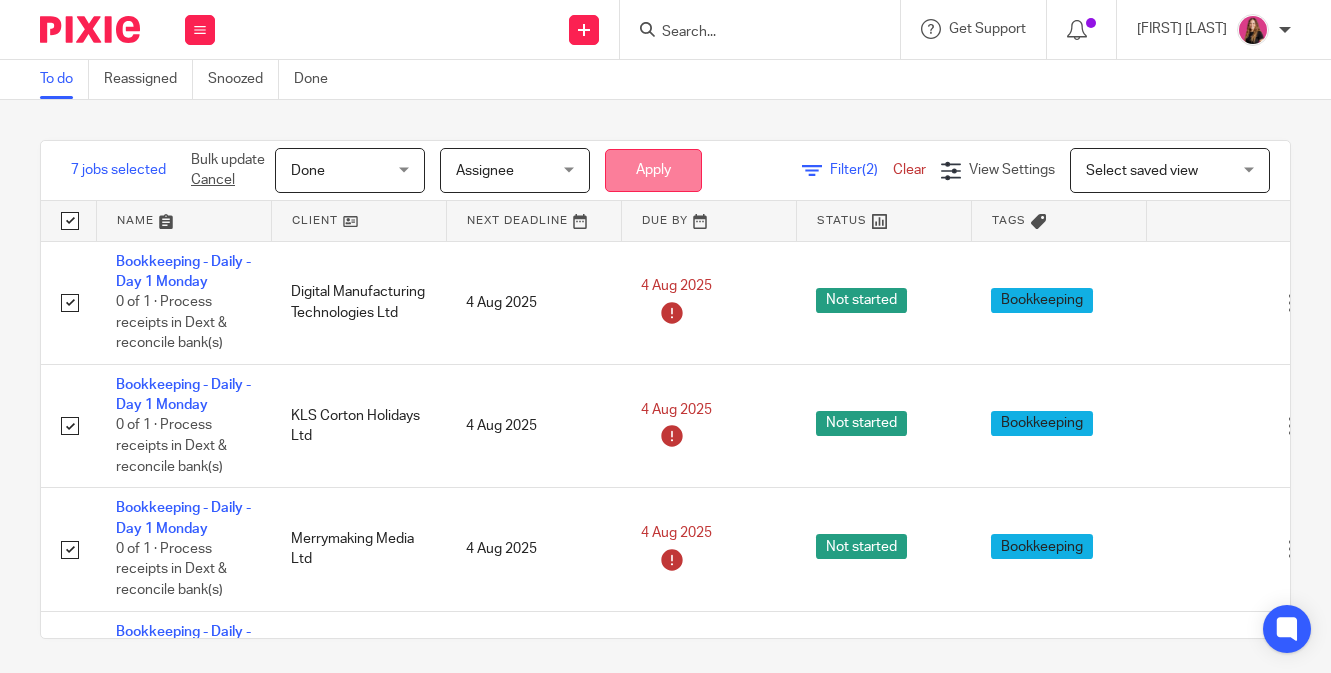 click on "Apply" at bounding box center (653, 170) 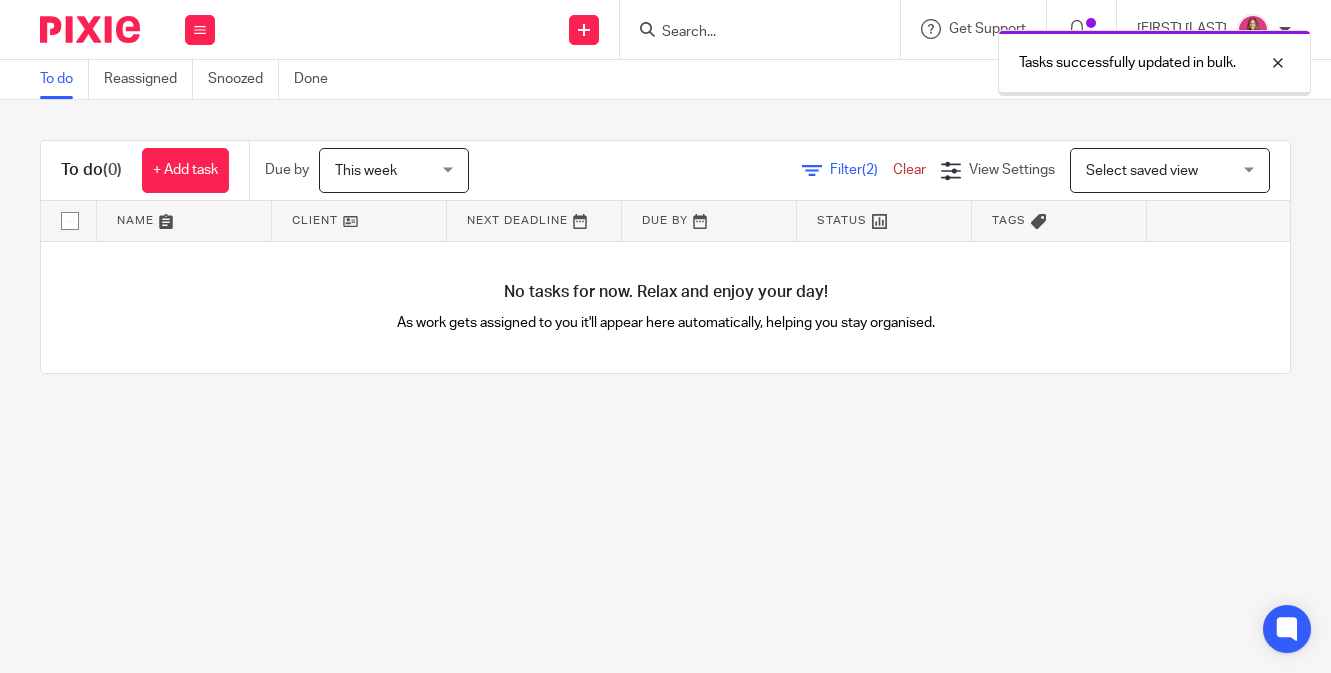 scroll, scrollTop: 0, scrollLeft: 0, axis: both 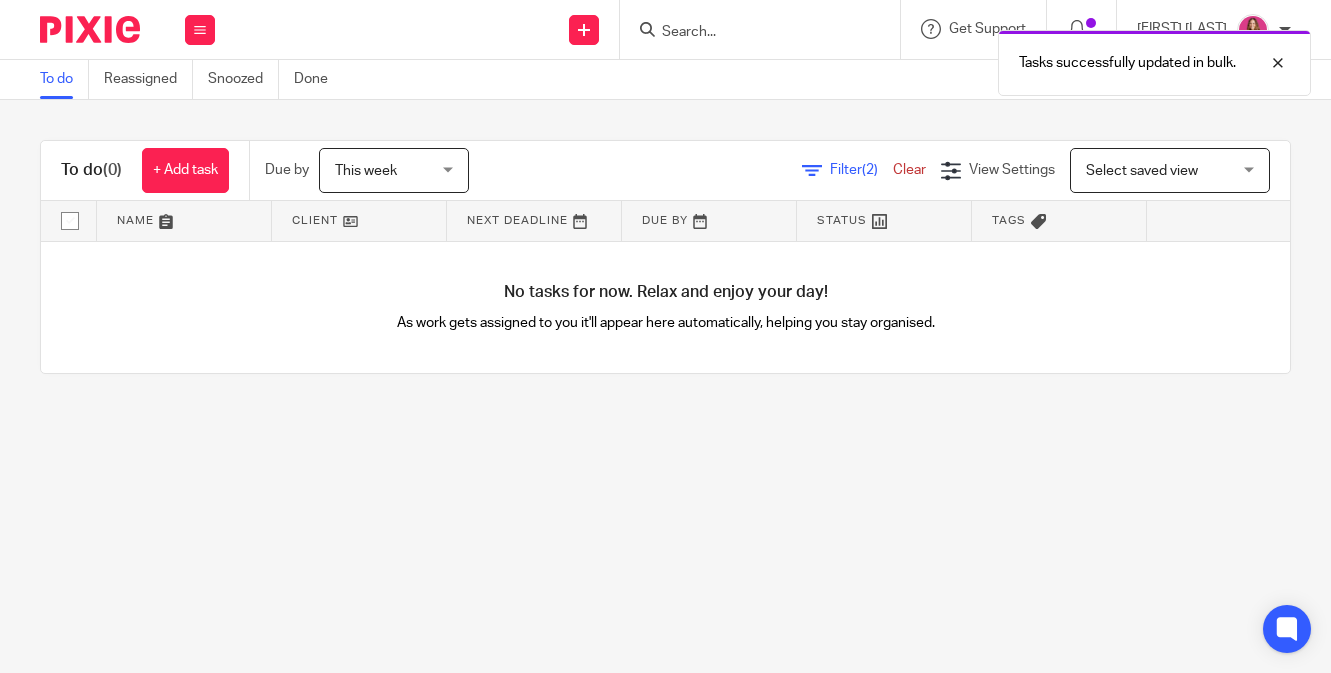 click on "Clear" at bounding box center (909, 170) 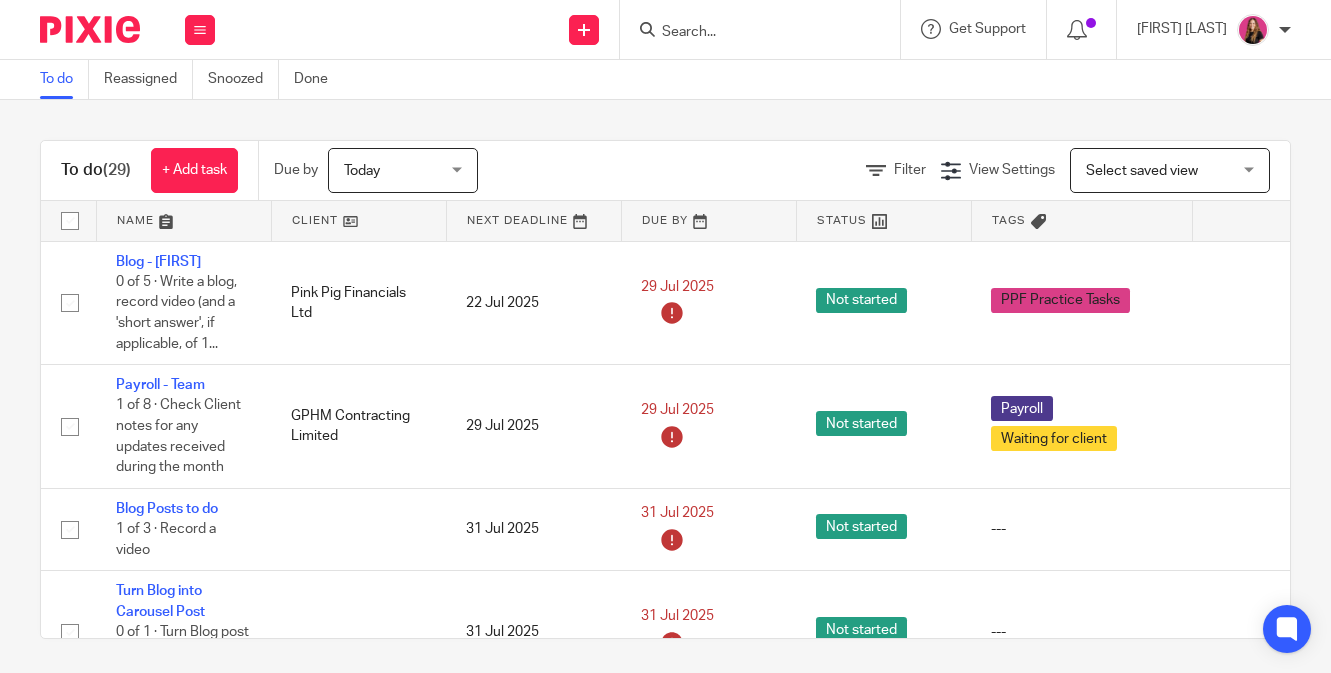 scroll, scrollTop: 0, scrollLeft: 0, axis: both 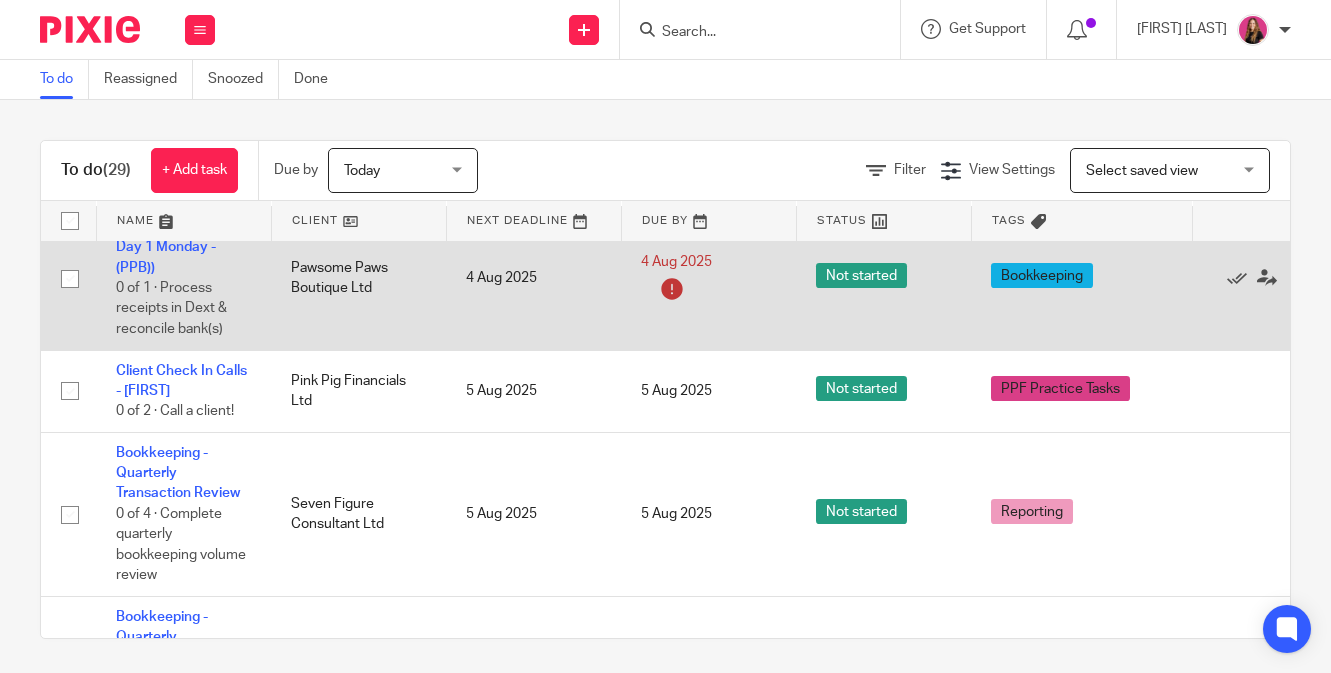 click at bounding box center [70, 279] 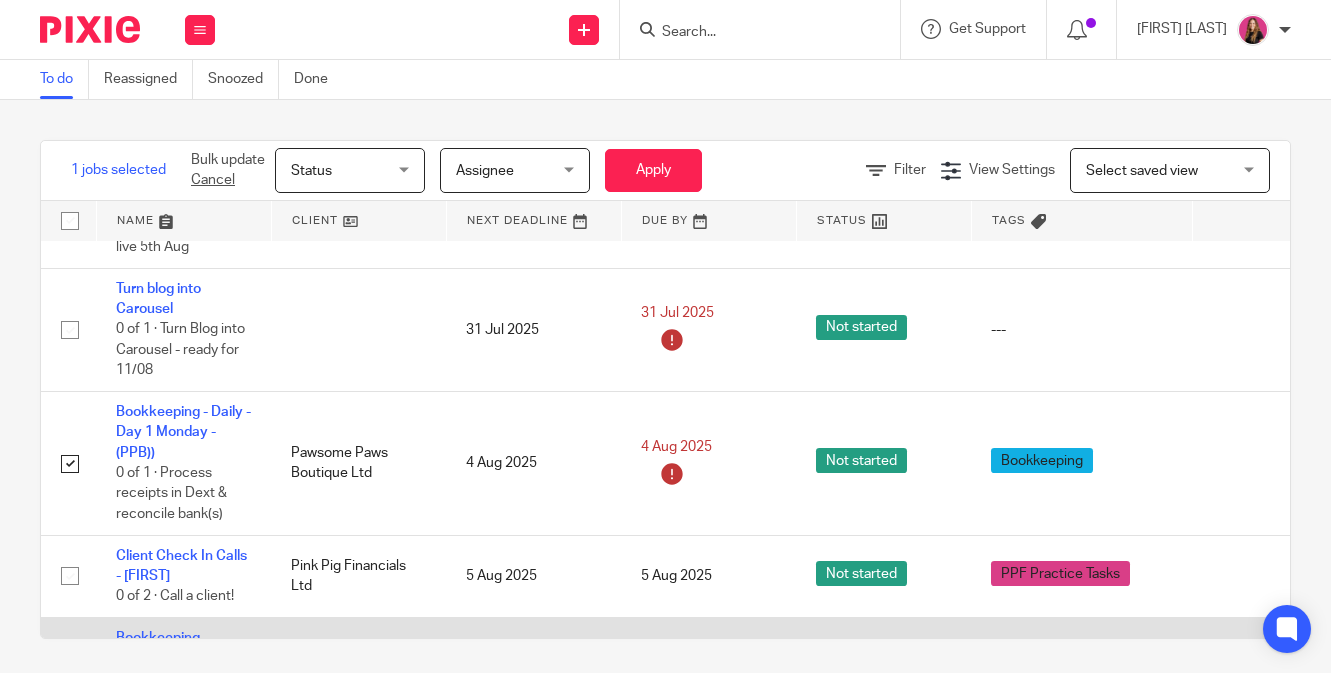 scroll, scrollTop: 125, scrollLeft: 0, axis: vertical 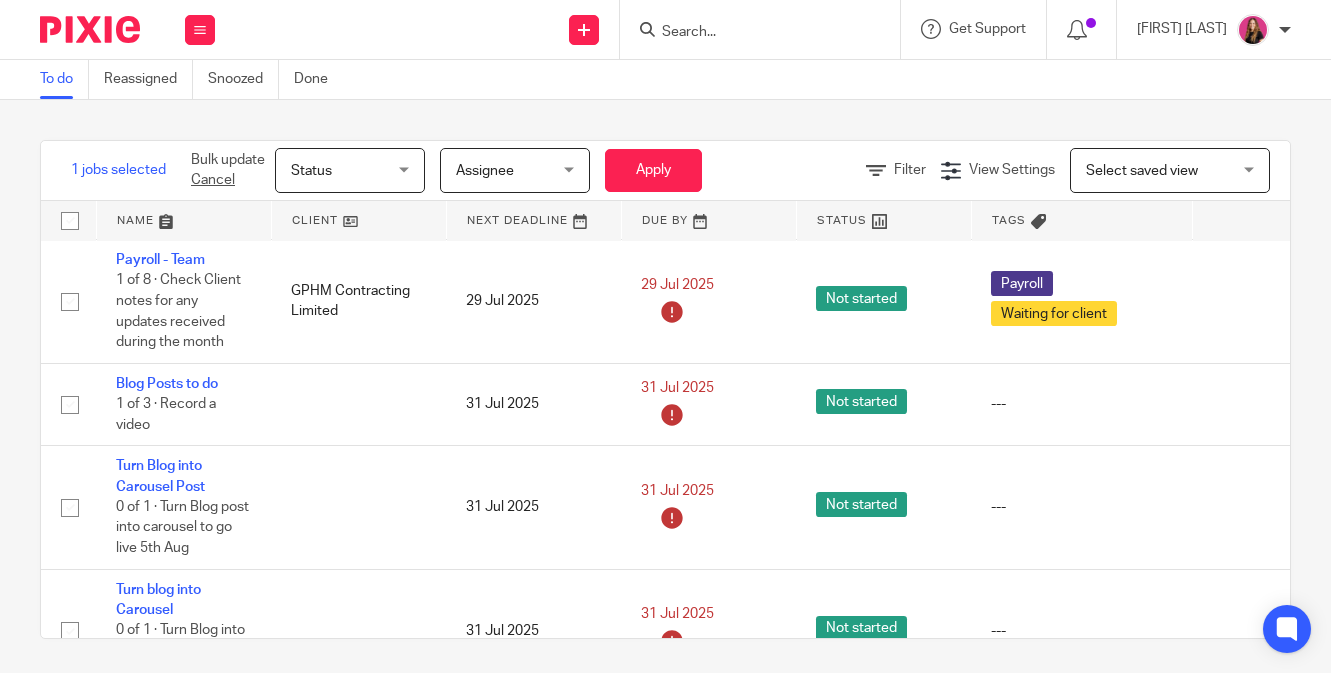 click at bounding box center (750, 33) 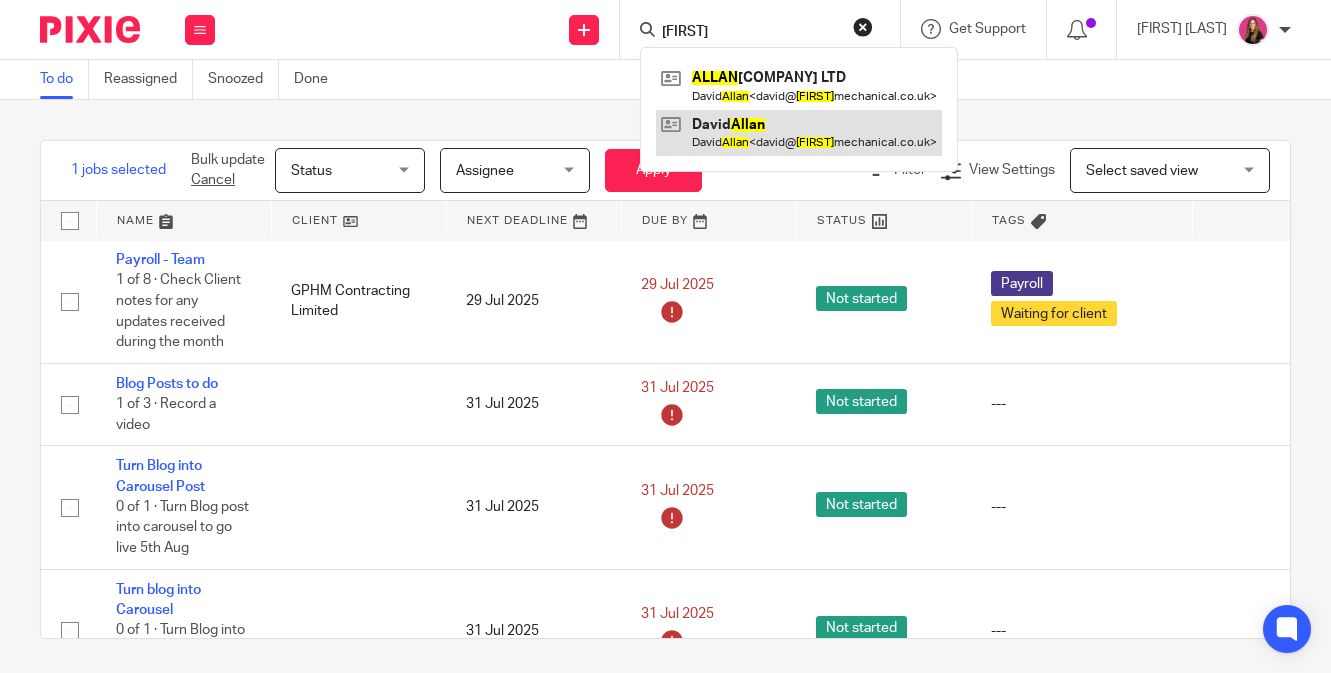 type on "allan" 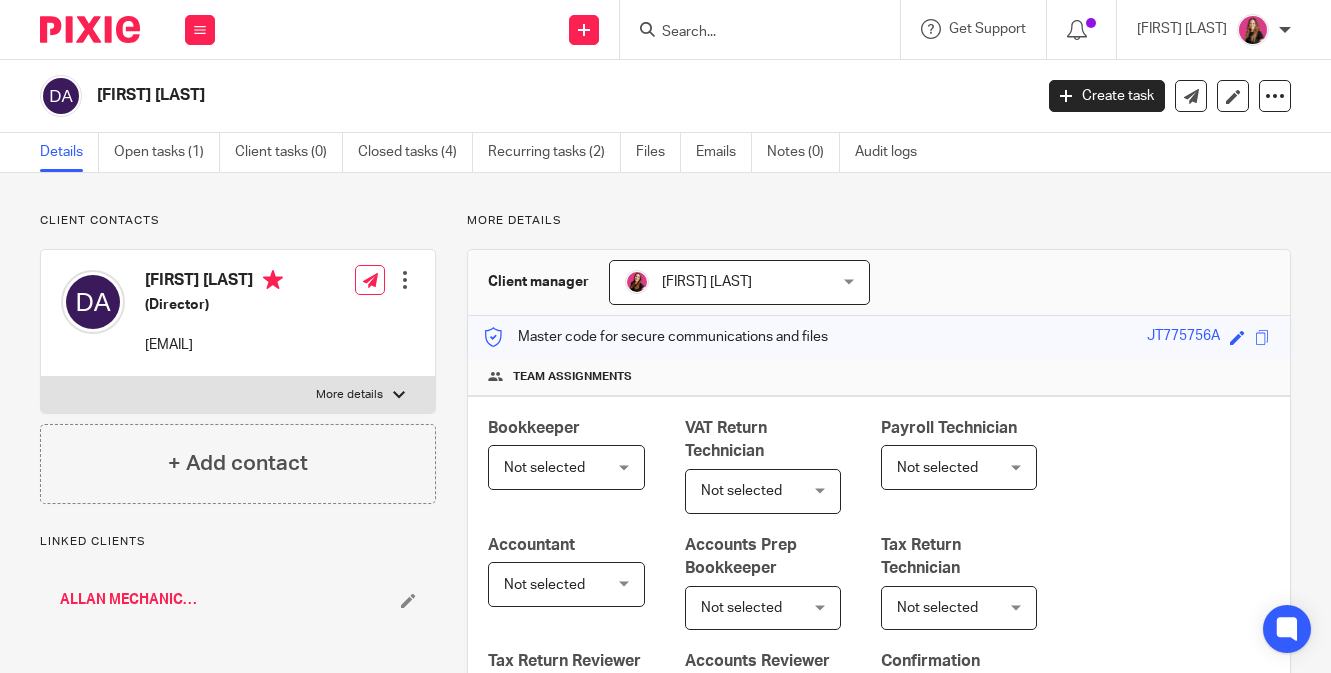 scroll, scrollTop: 0, scrollLeft: 0, axis: both 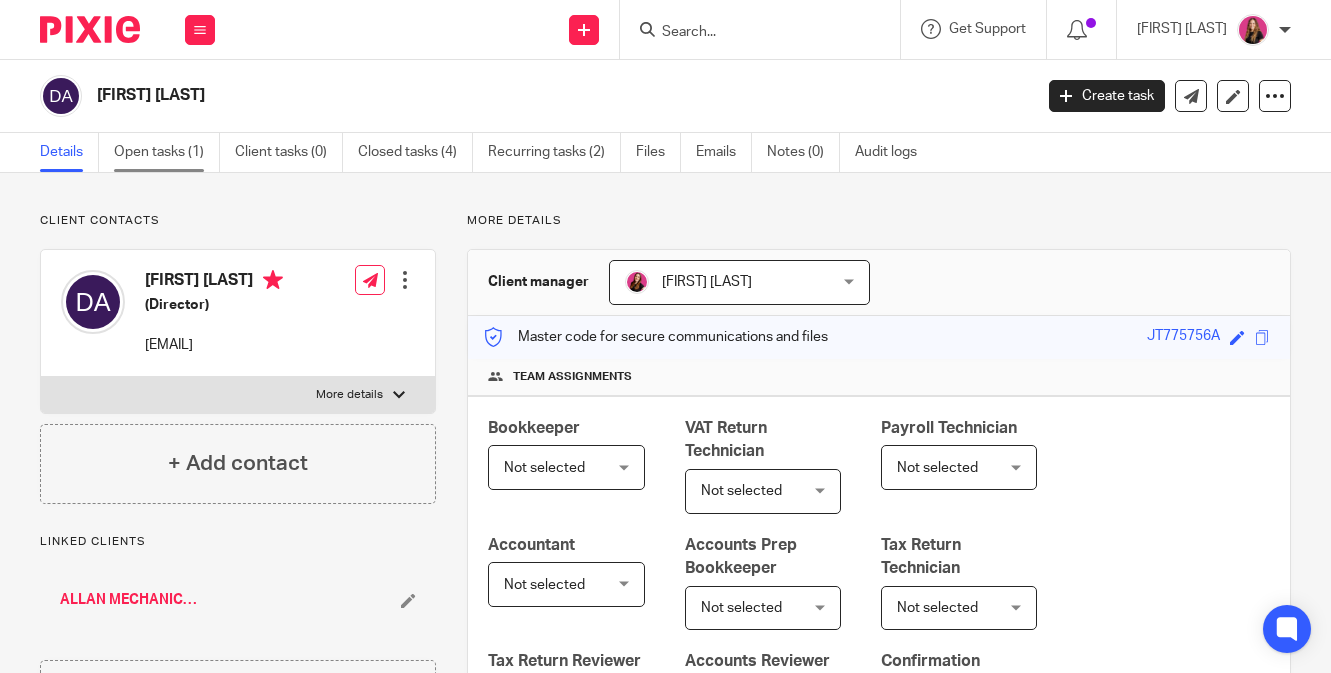 click on "Open tasks (1)" at bounding box center (167, 152) 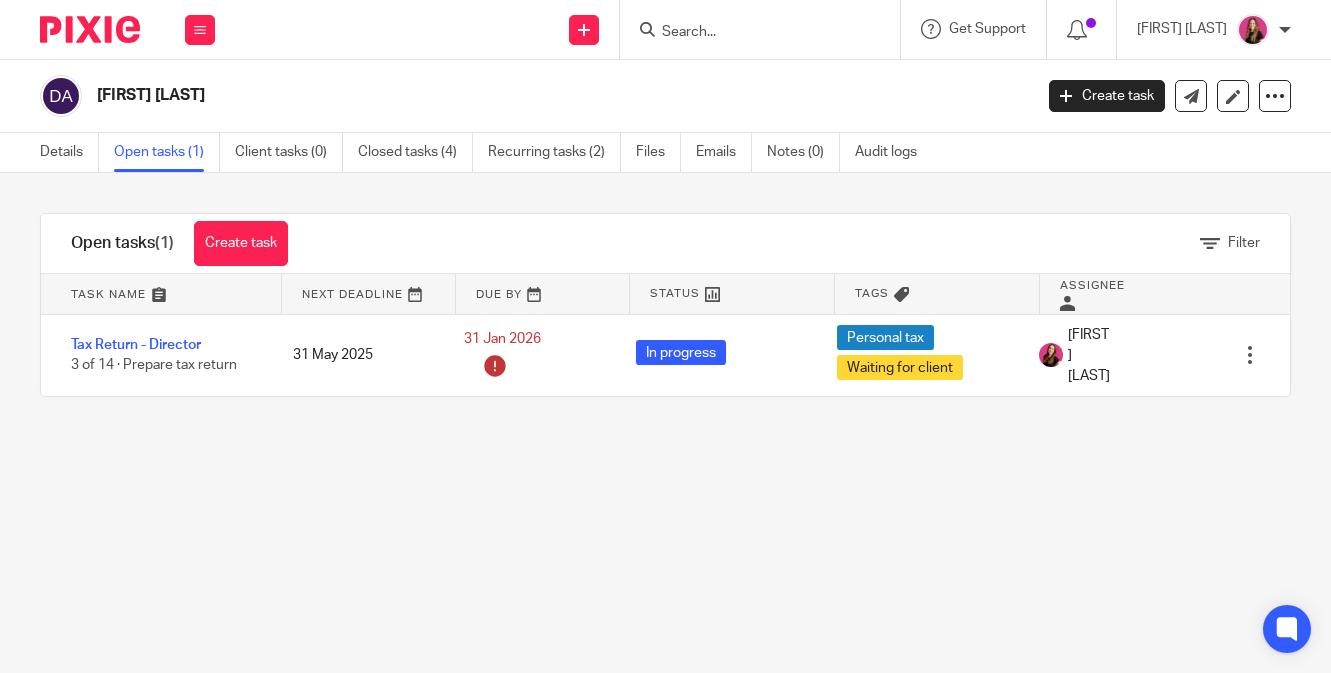 scroll, scrollTop: 0, scrollLeft: 0, axis: both 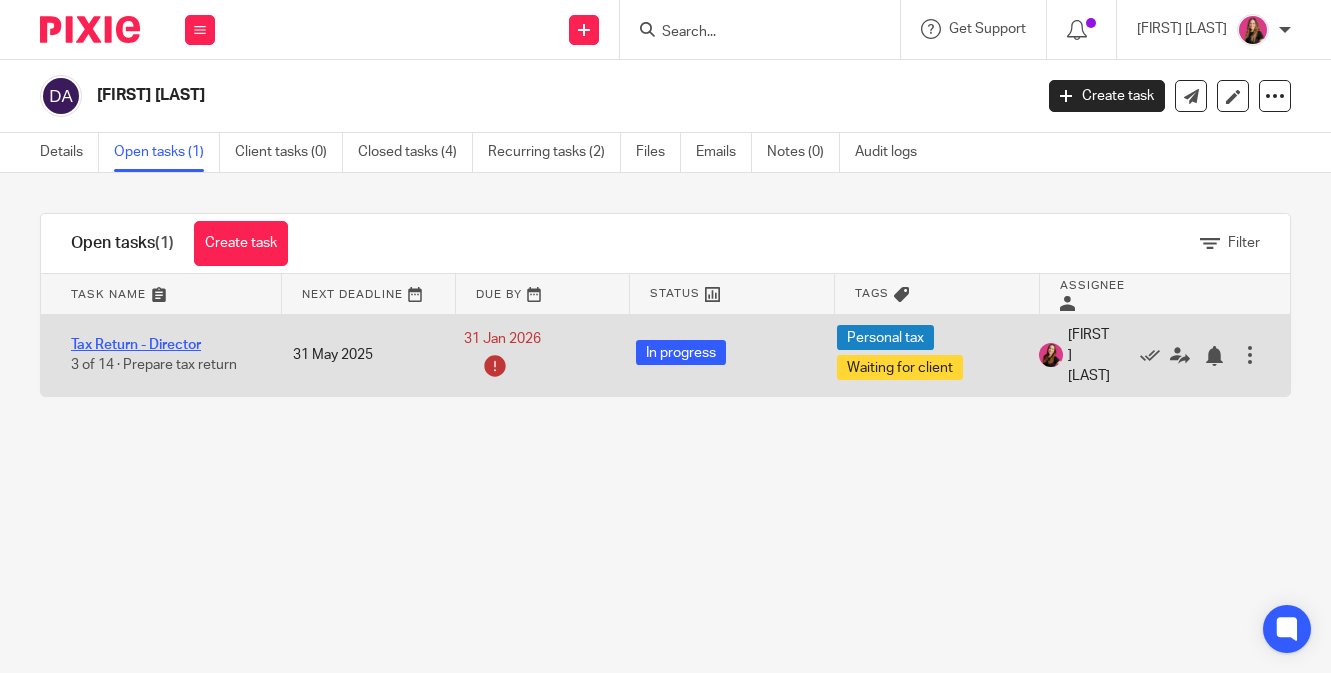click on "Tax Return - Director" at bounding box center (136, 345) 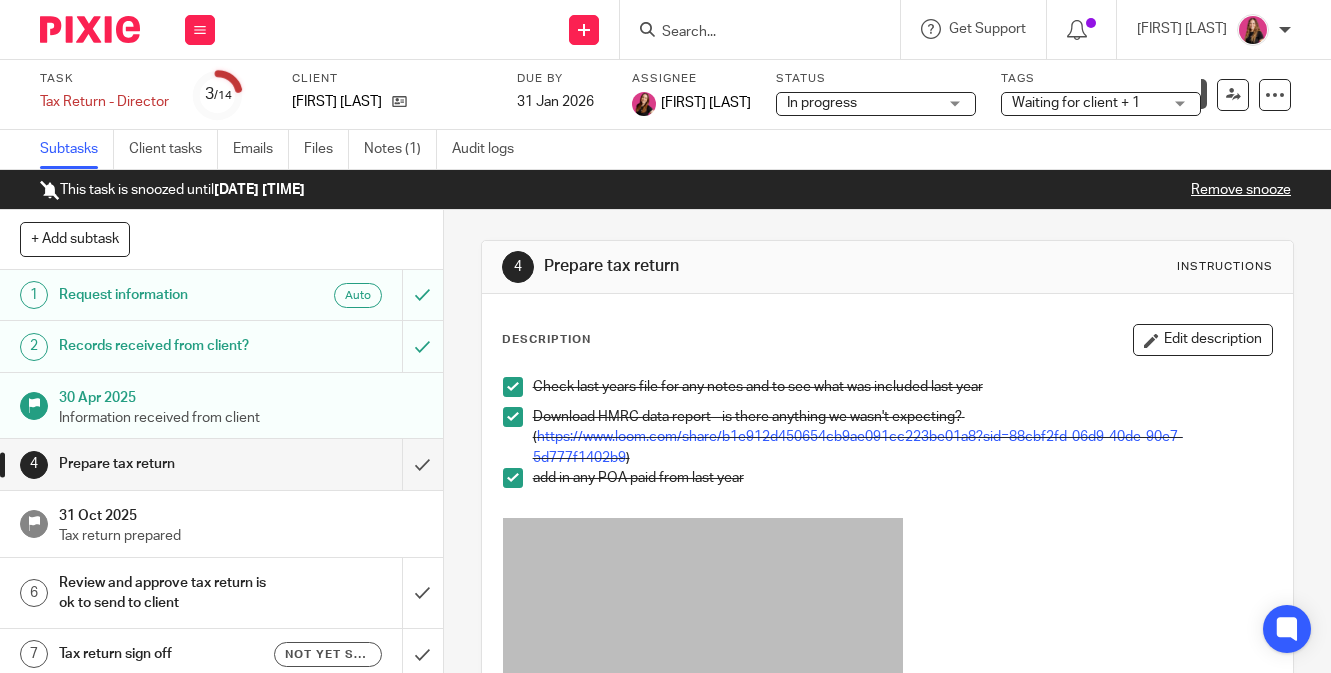 scroll, scrollTop: 0, scrollLeft: 0, axis: both 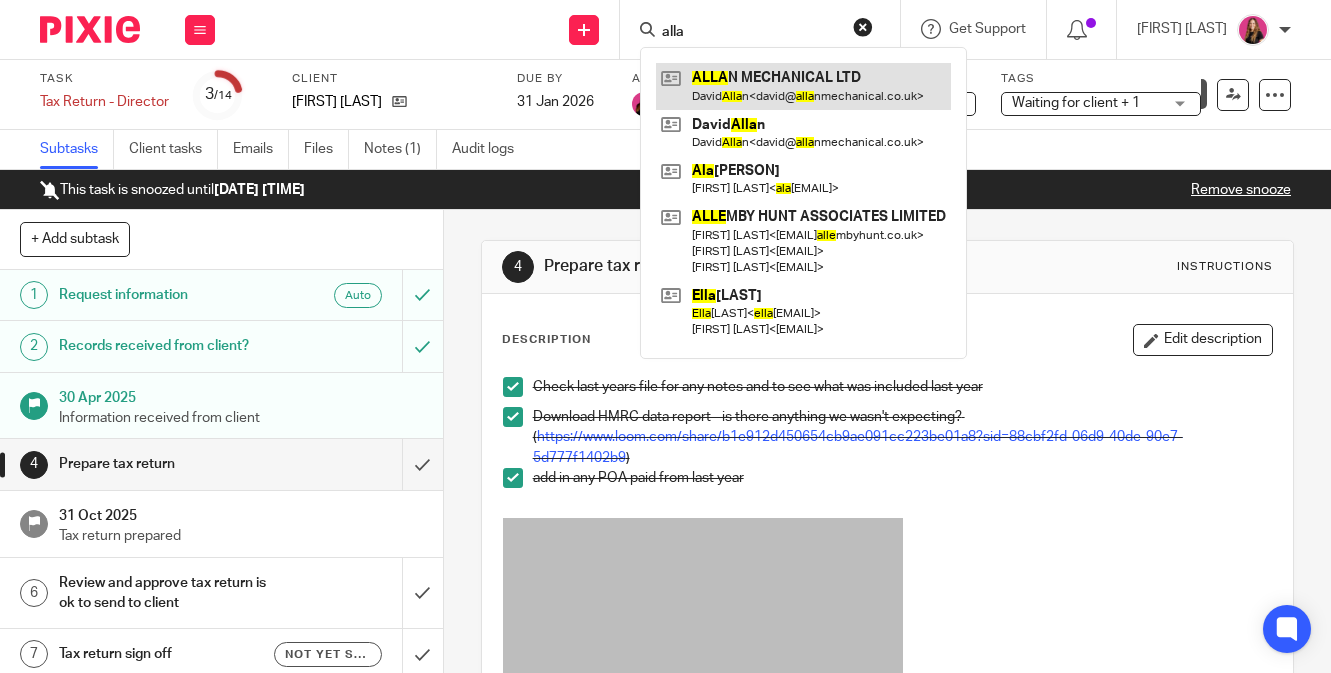 type on "alla" 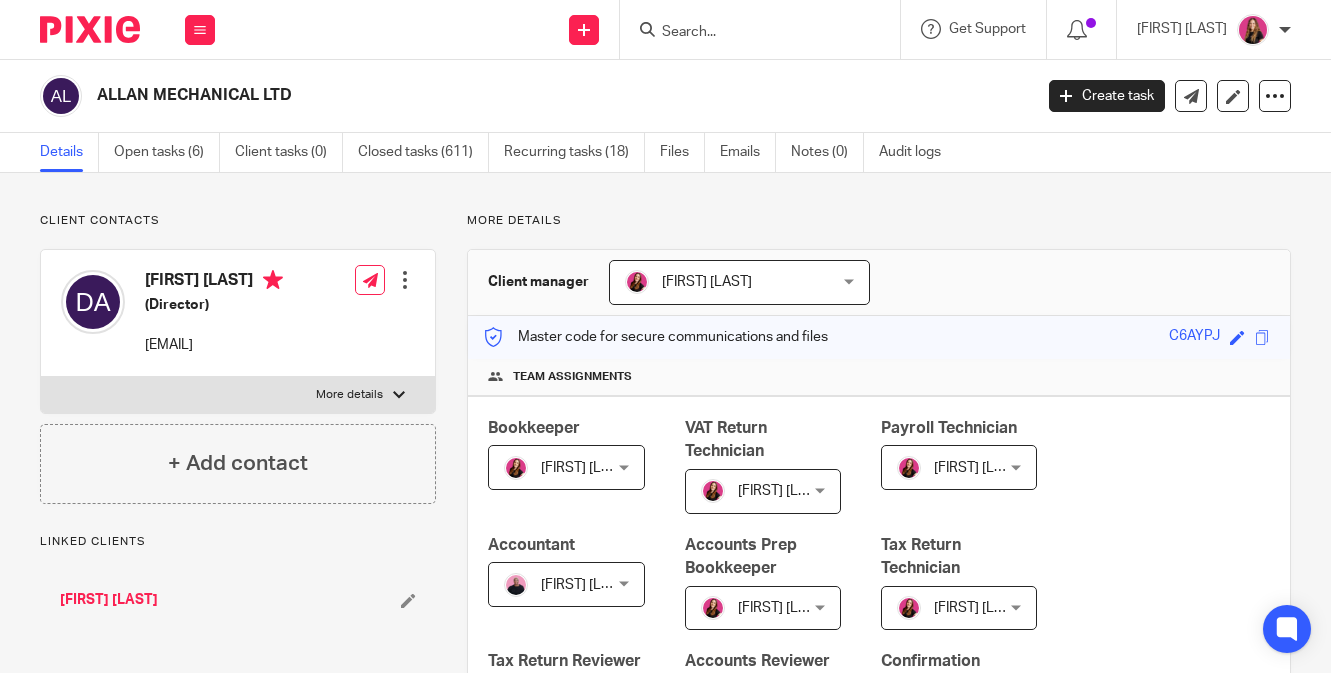 scroll, scrollTop: 0, scrollLeft: 0, axis: both 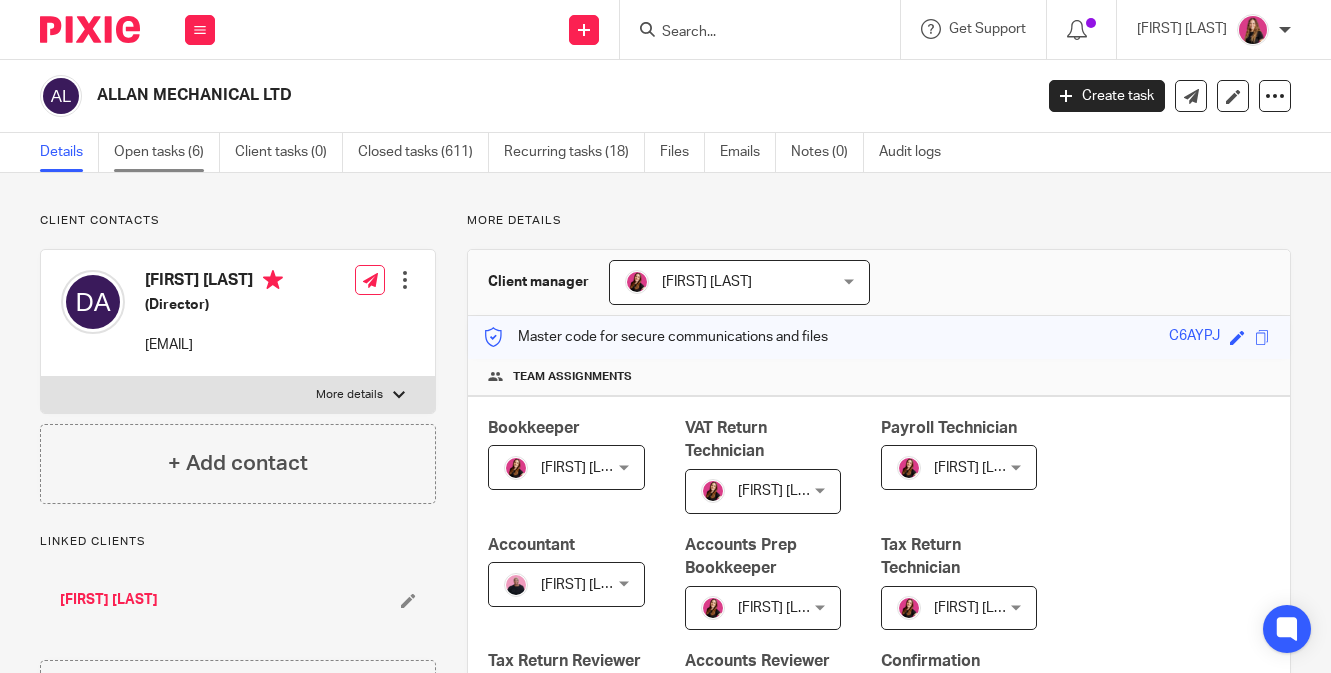 click on "Open tasks (6)" at bounding box center (167, 152) 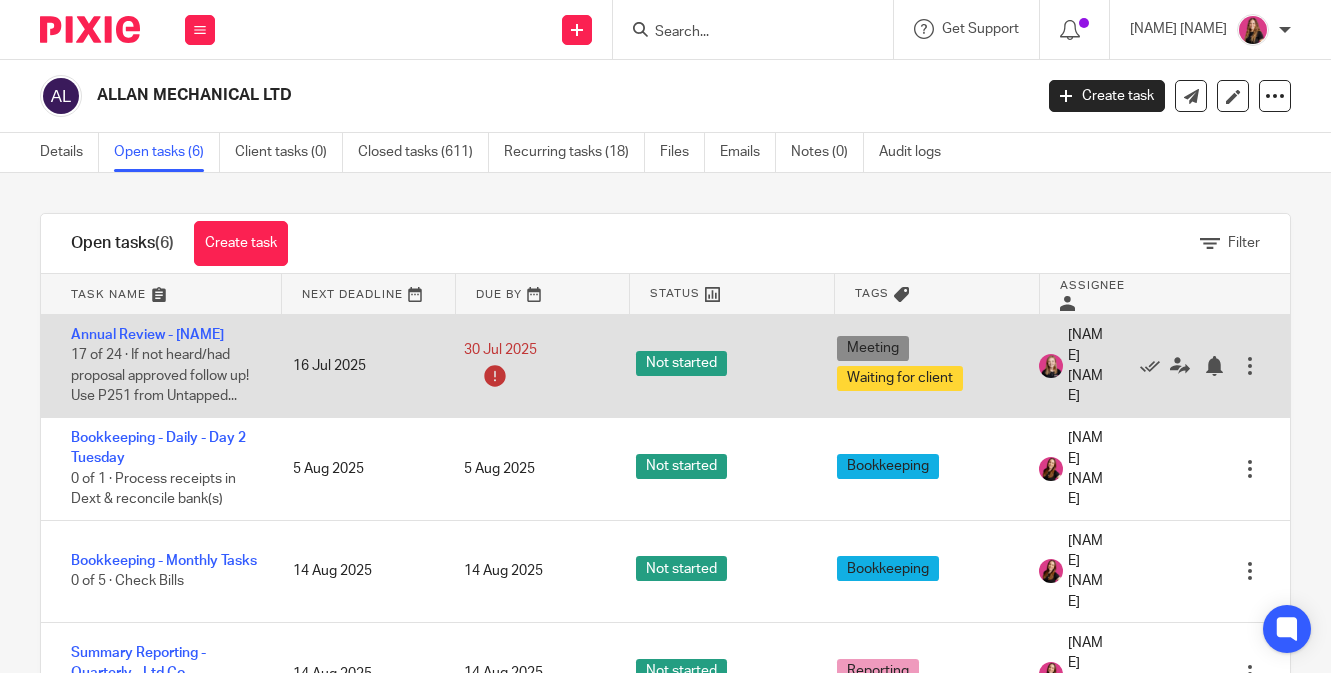 scroll, scrollTop: 0, scrollLeft: 0, axis: both 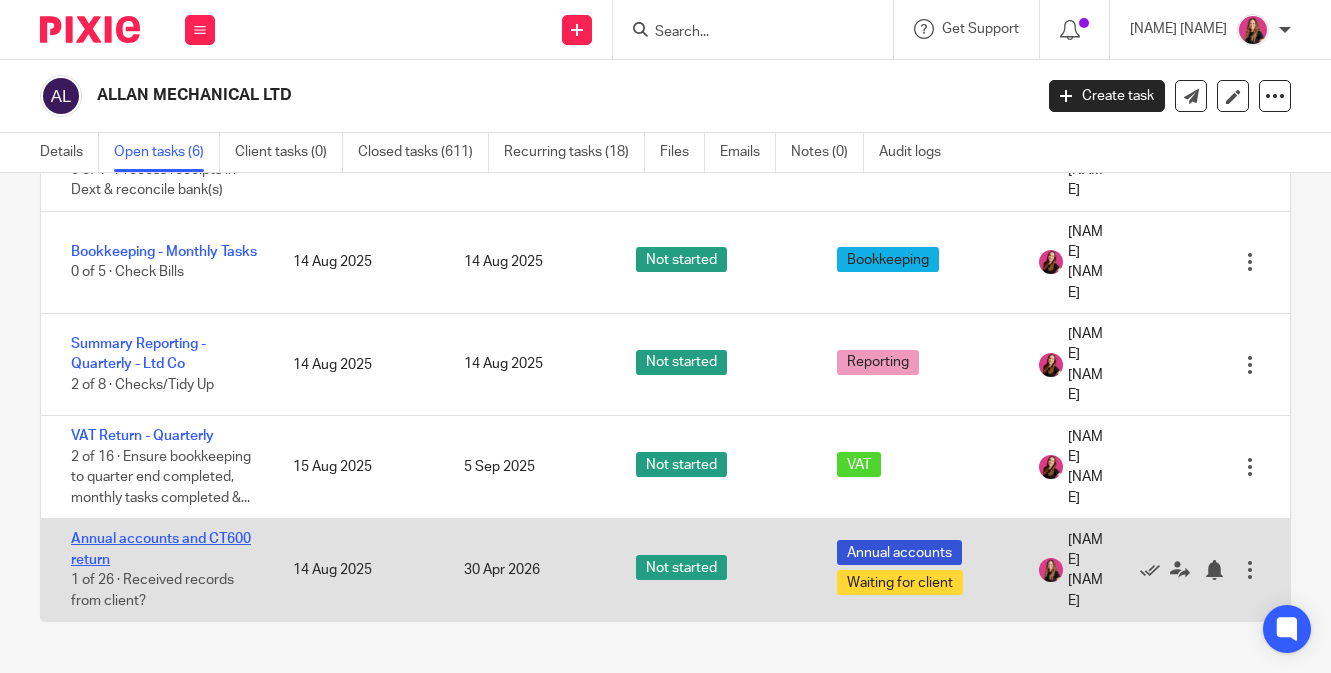 click on "Annual accounts and CT600 return" at bounding box center [161, 549] 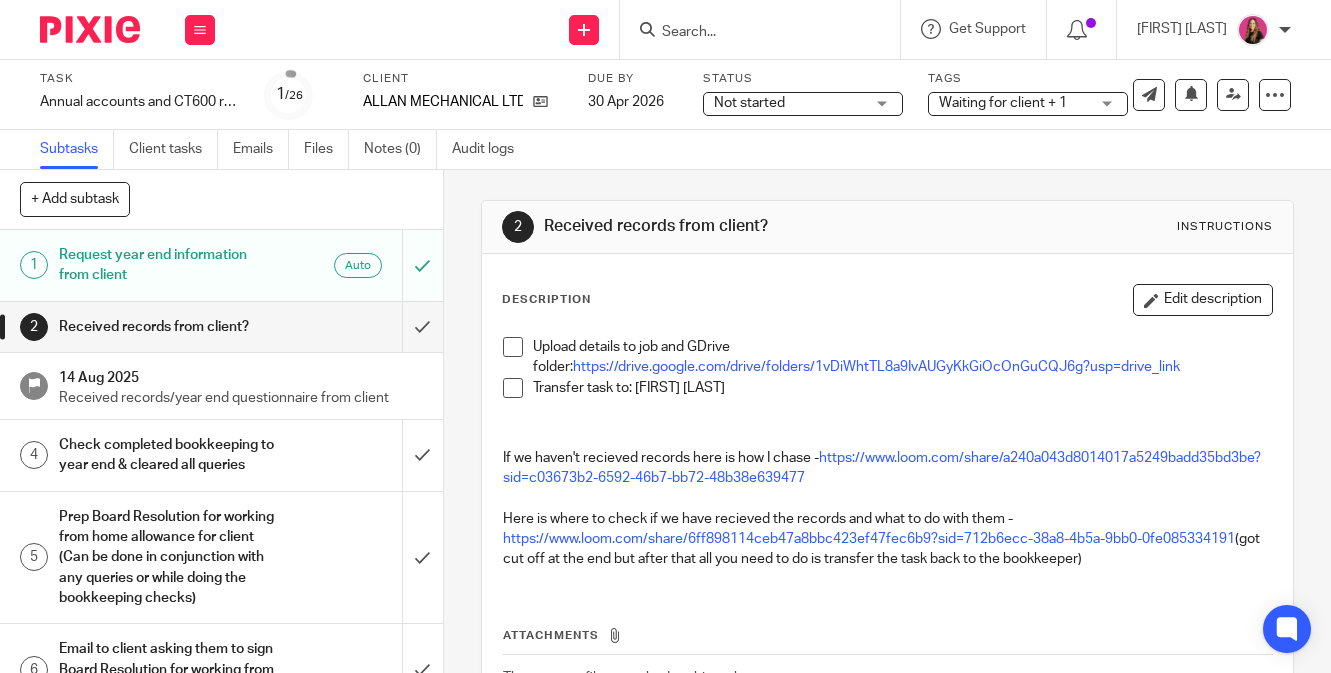 scroll, scrollTop: 0, scrollLeft: 0, axis: both 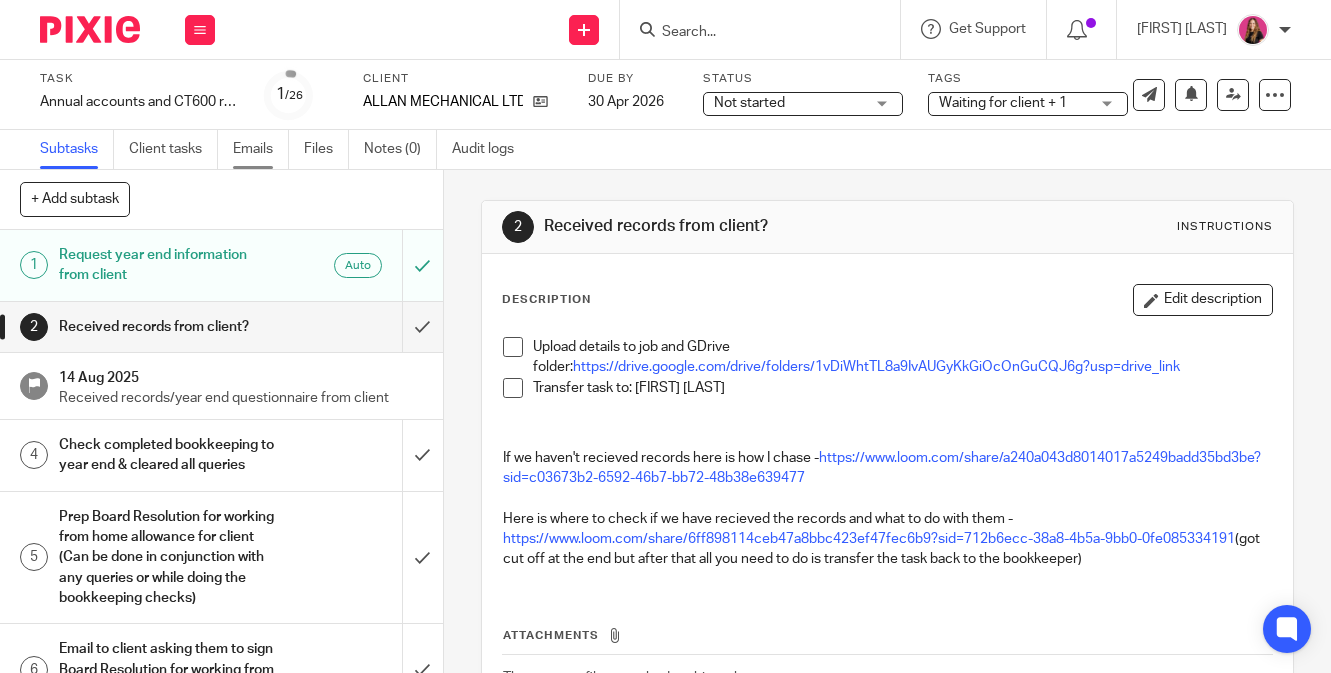 click on "Emails" at bounding box center [261, 149] 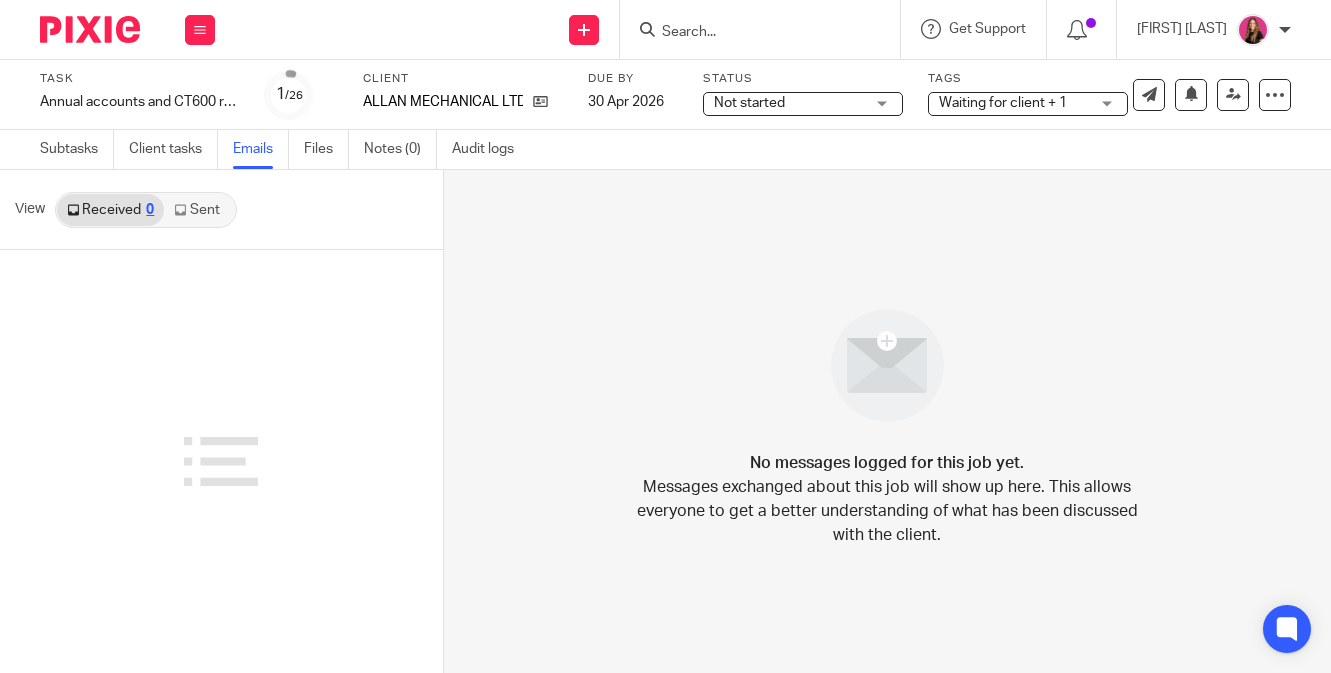 scroll, scrollTop: 0, scrollLeft: 0, axis: both 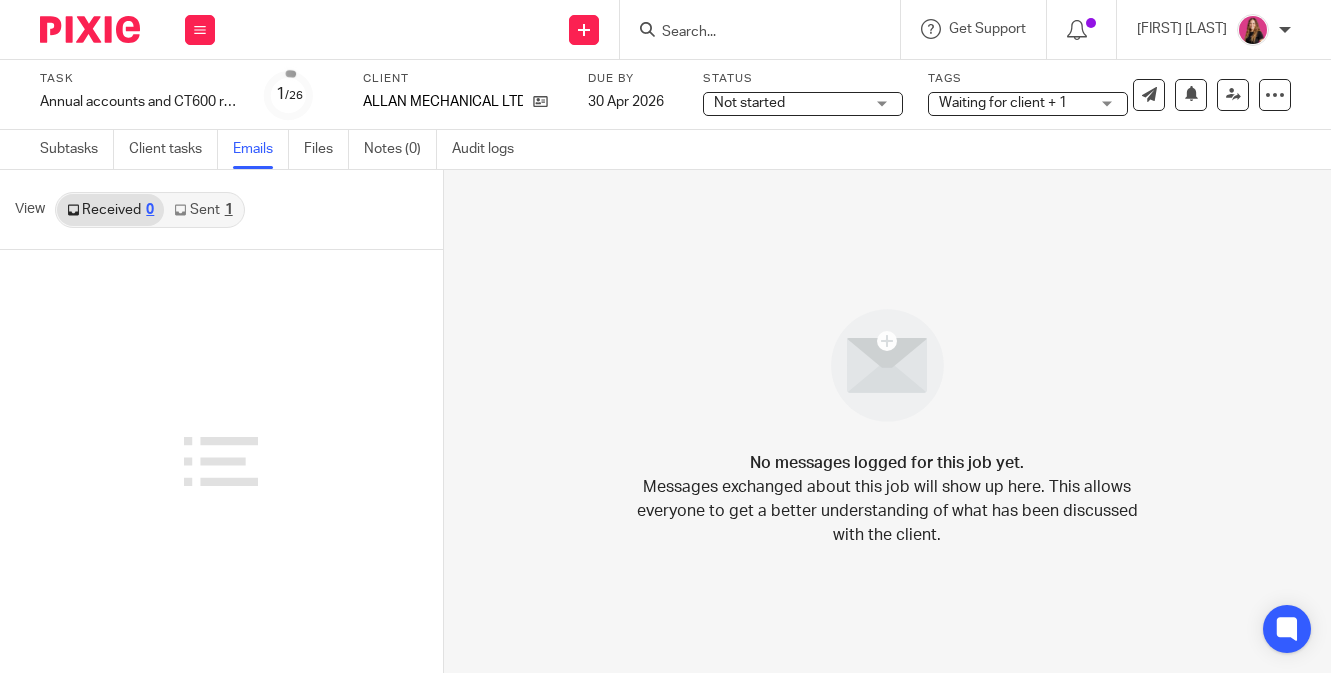click on "Received 0 Sent 1" at bounding box center [150, 210] 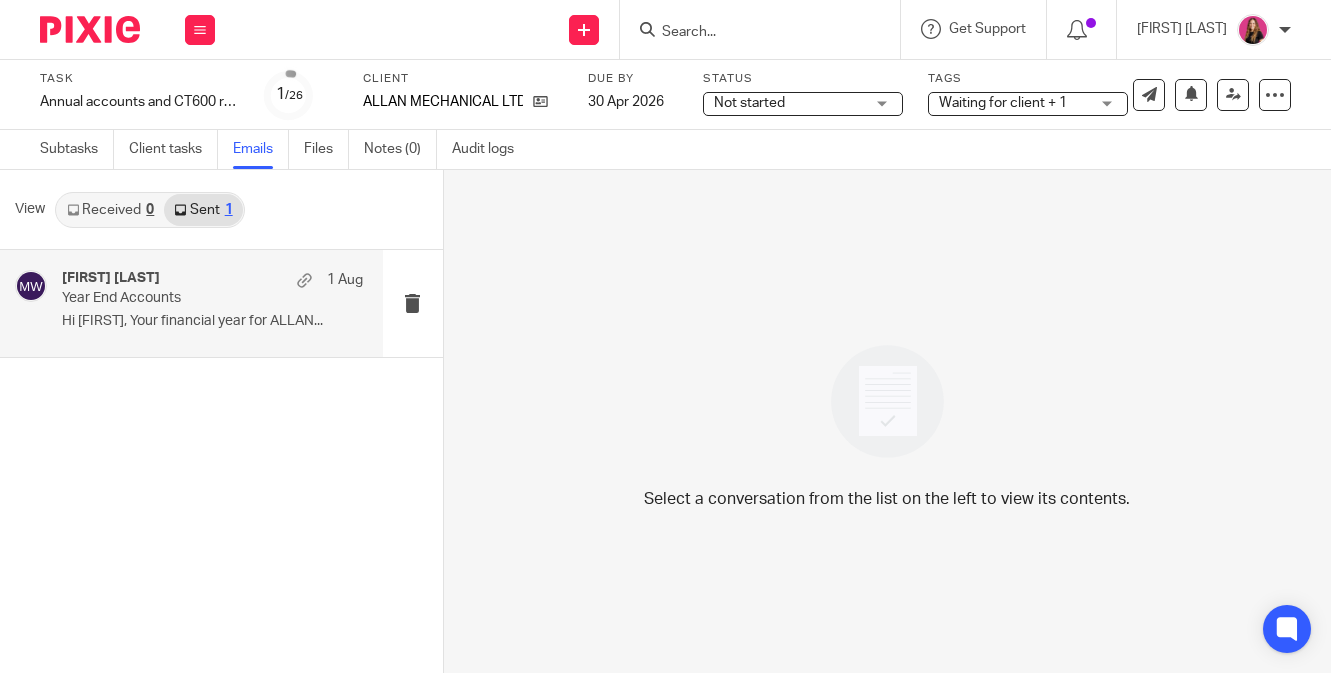 click on "Hi [FIRST], Your financial year for ALLAN..." at bounding box center (212, 321) 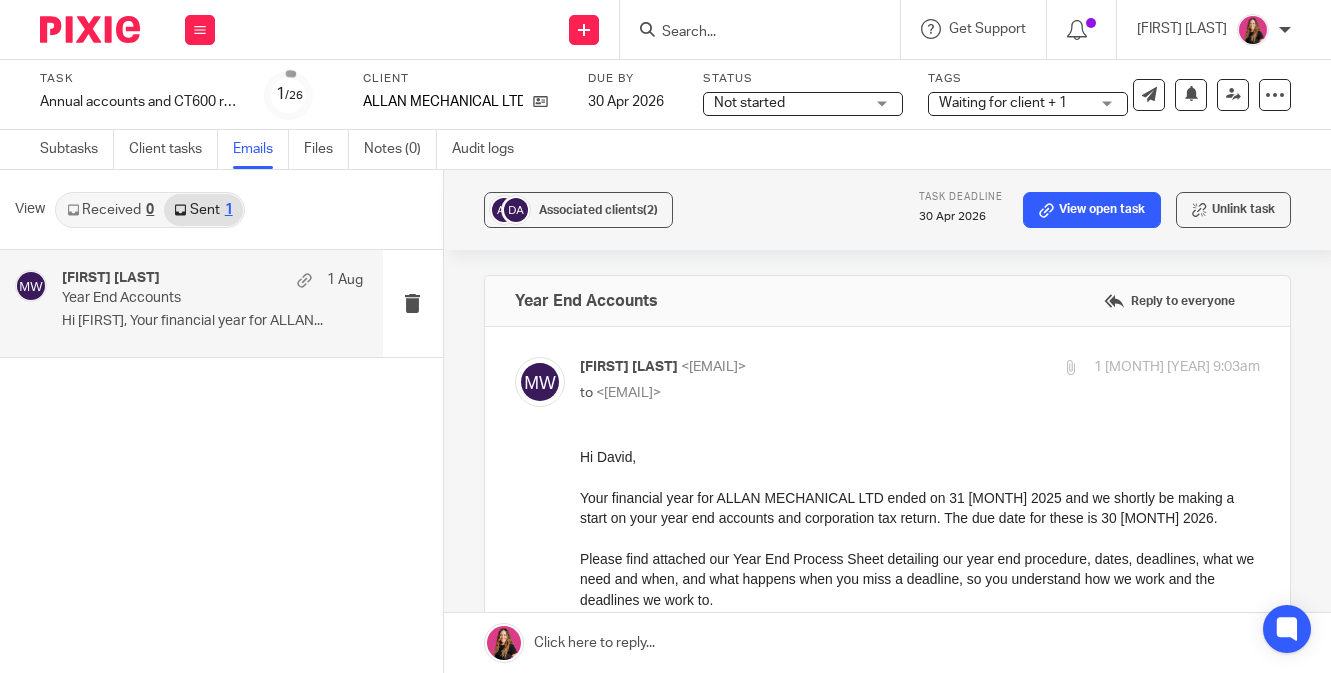 scroll, scrollTop: 0, scrollLeft: 0, axis: both 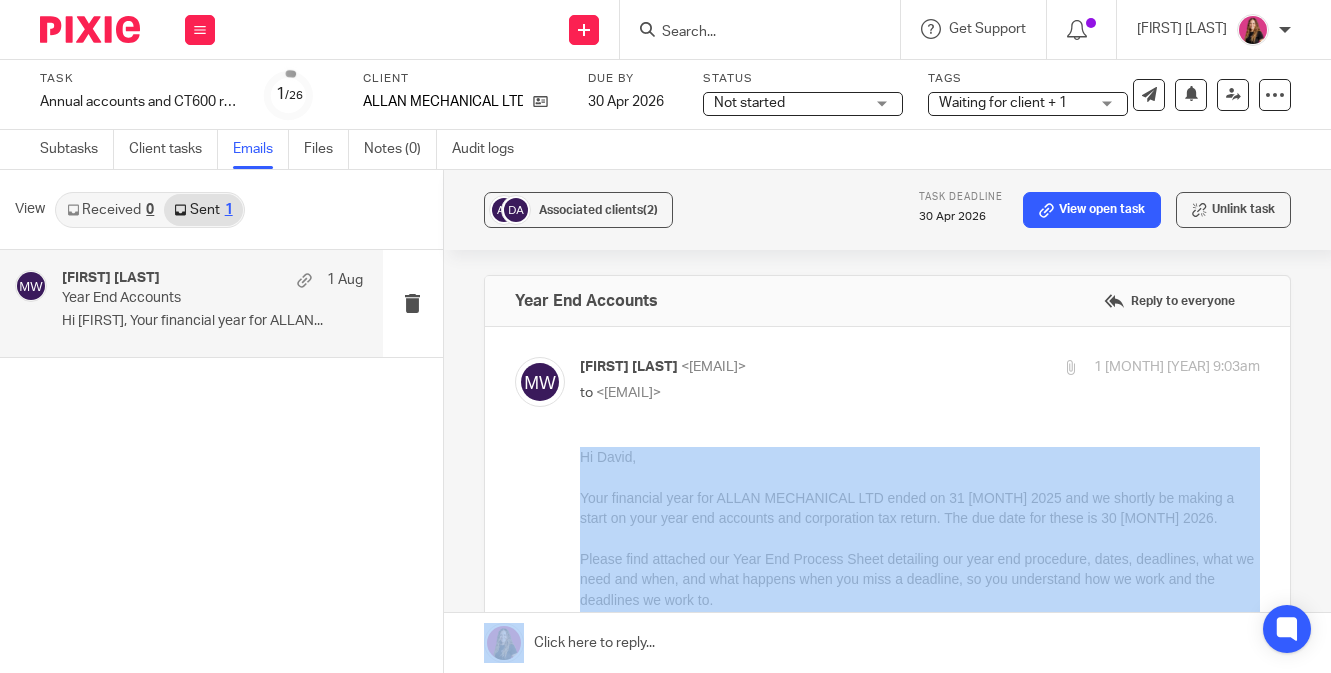 drag, startPoint x: 564, startPoint y: 459, endPoint x: 777, endPoint y: 621, distance: 267.60605 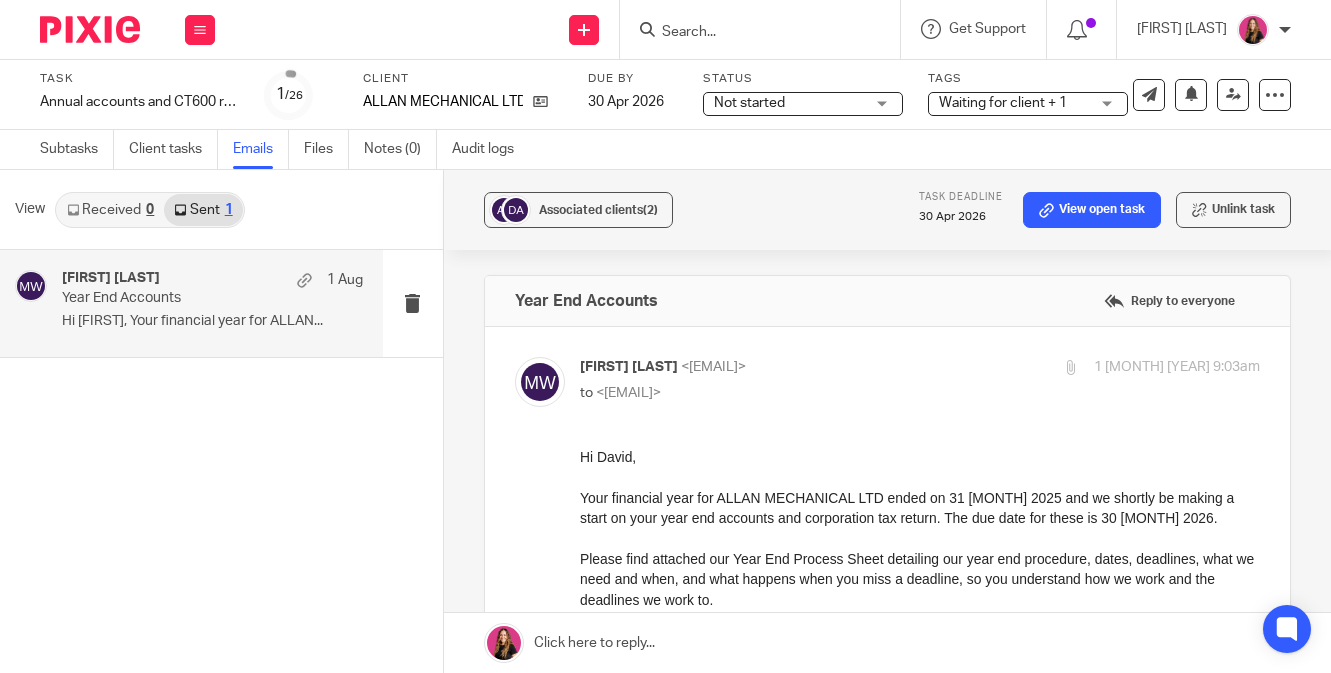 click on "Michaela White
<michaela@pinkpigfinancials.co.uk>   to     <david@allanmechanical.co.uk>       1 Aug 2025 9:03am
Forward
Attachments
Save all attachments
Mileage Log  .xlsx       The PPF Way (Limited Company Year End Process) .pdf" at bounding box center [887, 925] 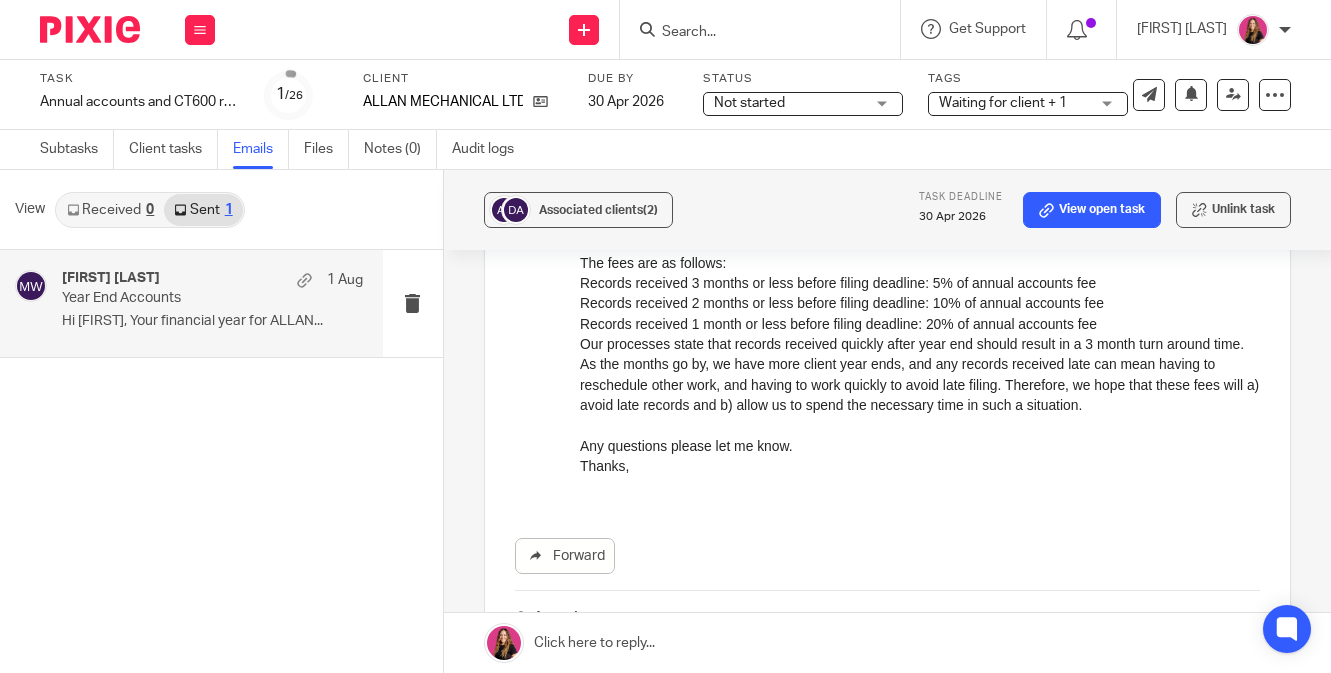 scroll, scrollTop: 818, scrollLeft: 0, axis: vertical 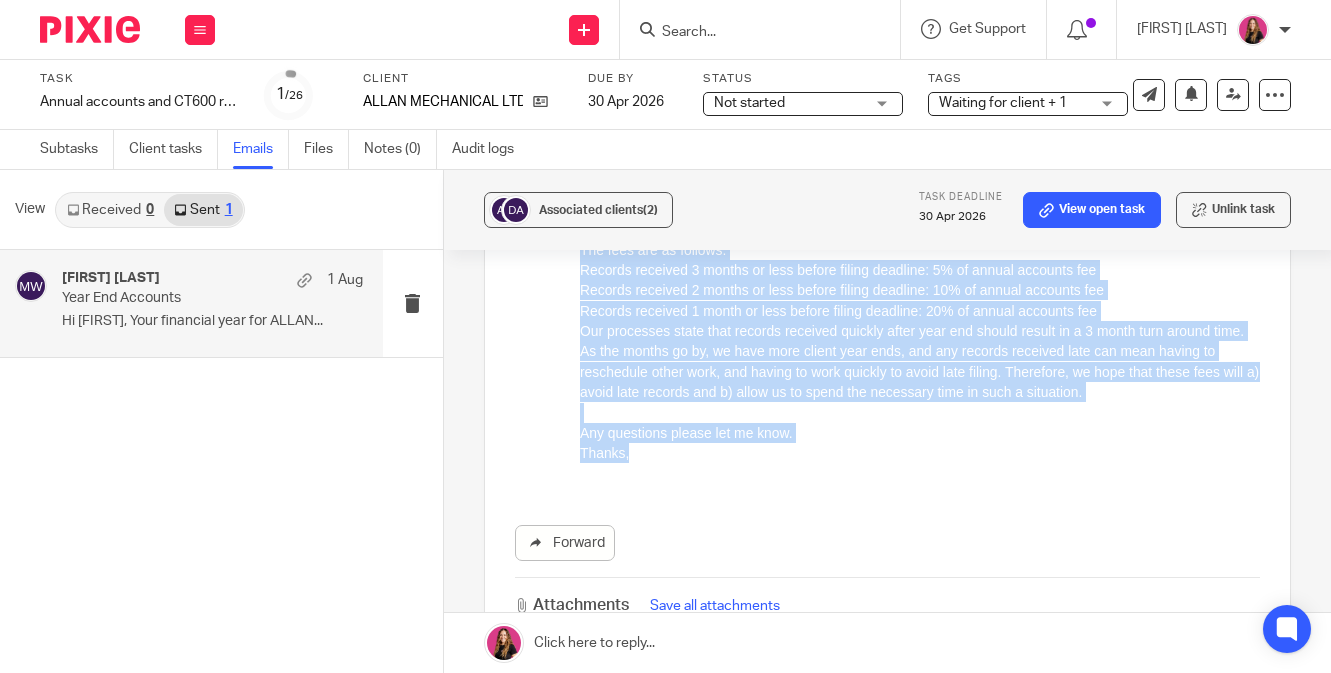 drag, startPoint x: 628, startPoint y: 479, endPoint x: 569, endPoint y: 198, distance: 287.12714 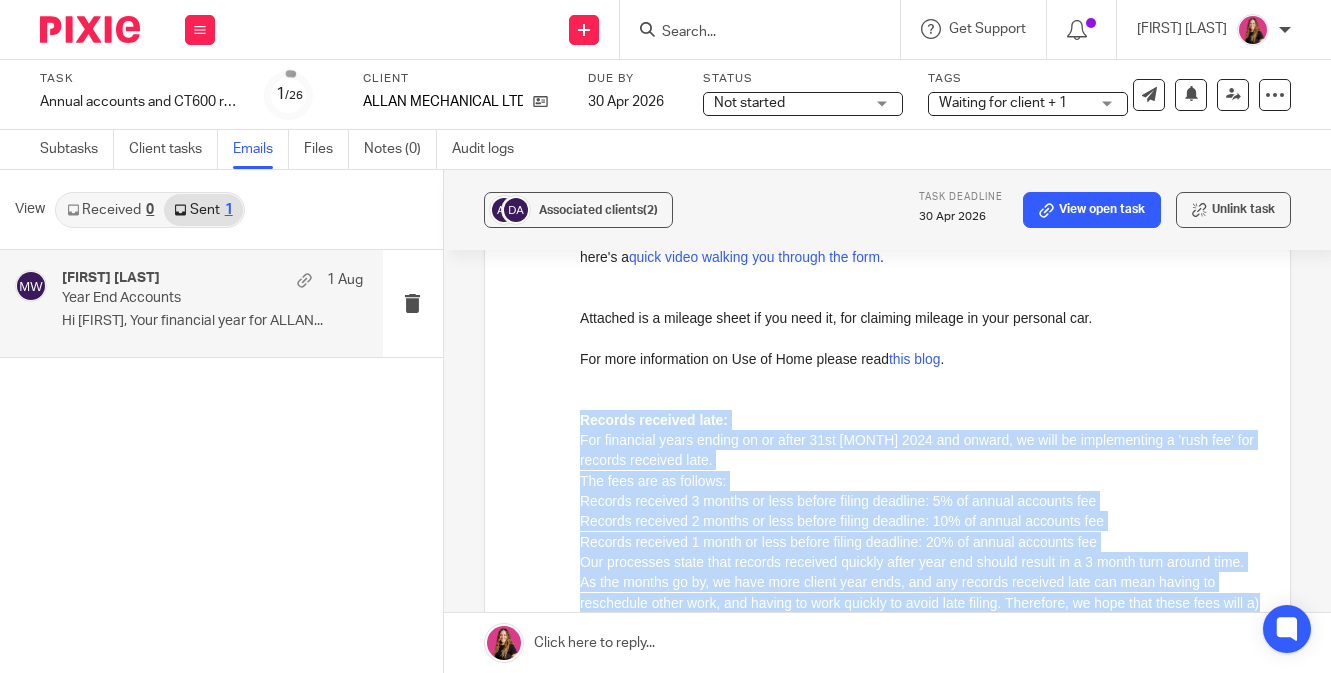 scroll, scrollTop: 577, scrollLeft: 0, axis: vertical 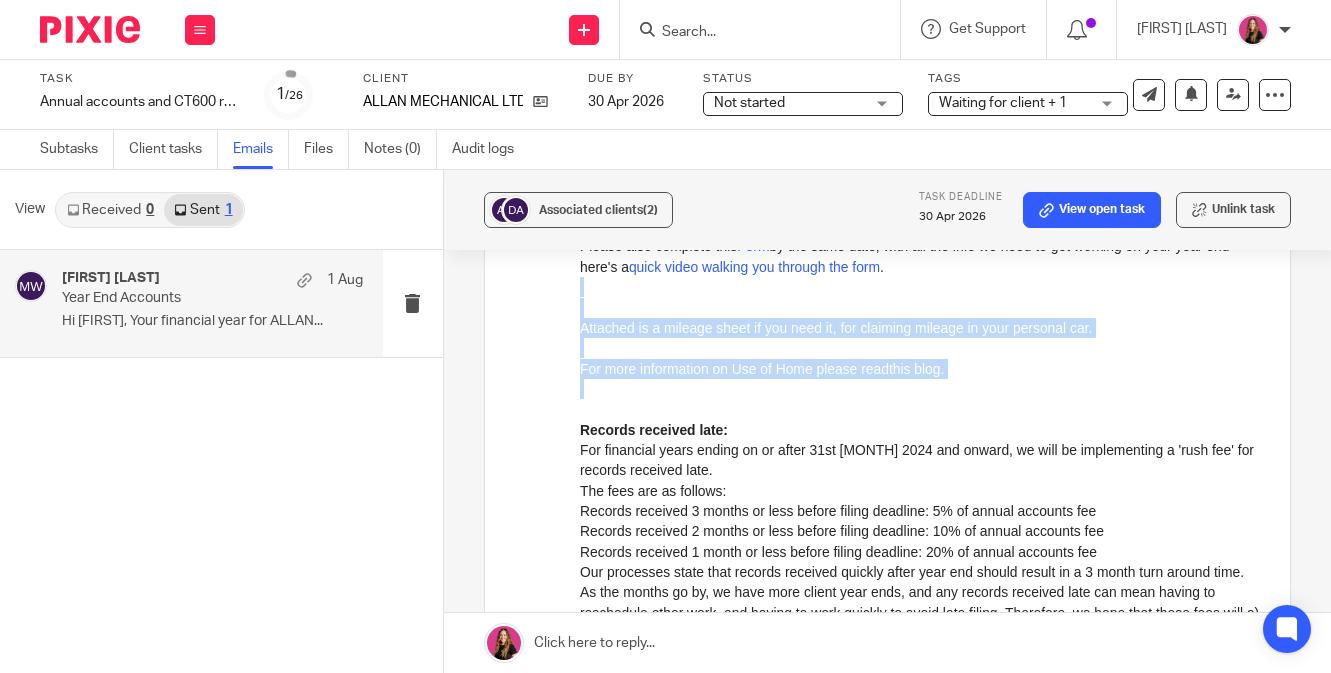 drag, startPoint x: 581, startPoint y: 413, endPoint x: 580, endPoint y: 355, distance: 58.00862 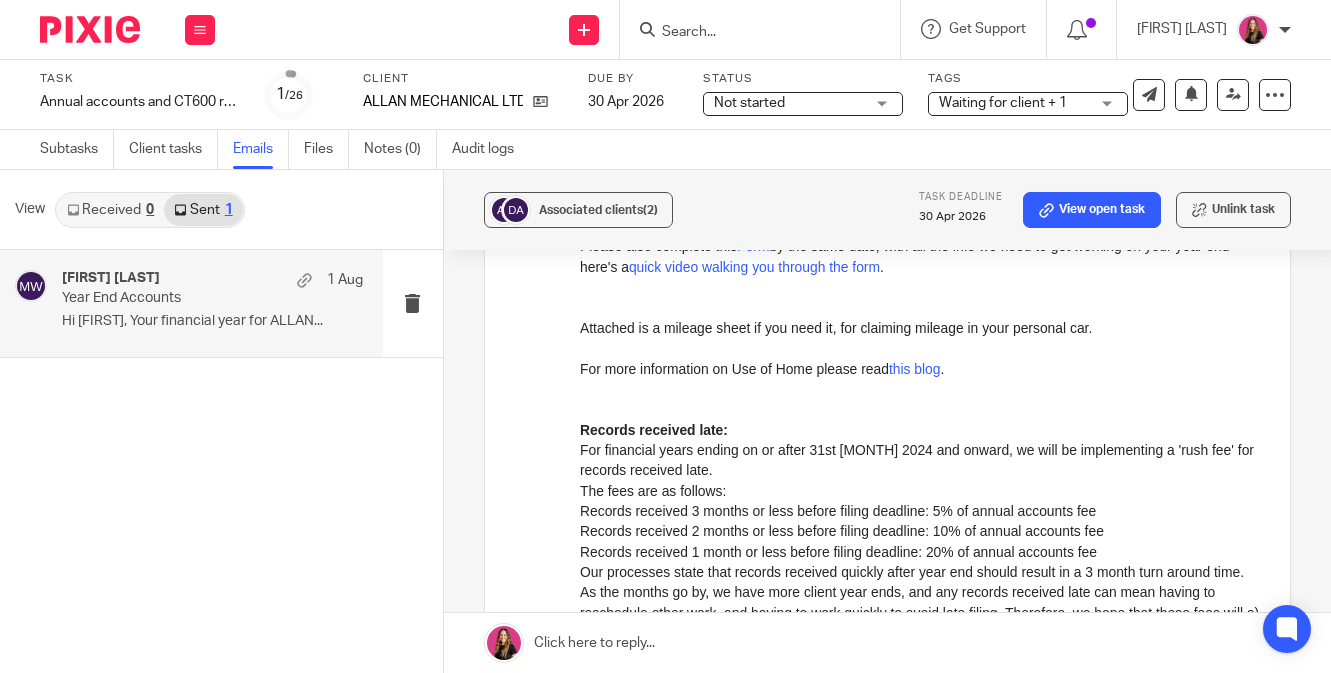 click on "For more information on Use of Home please read  this blog ." at bounding box center [919, 369] 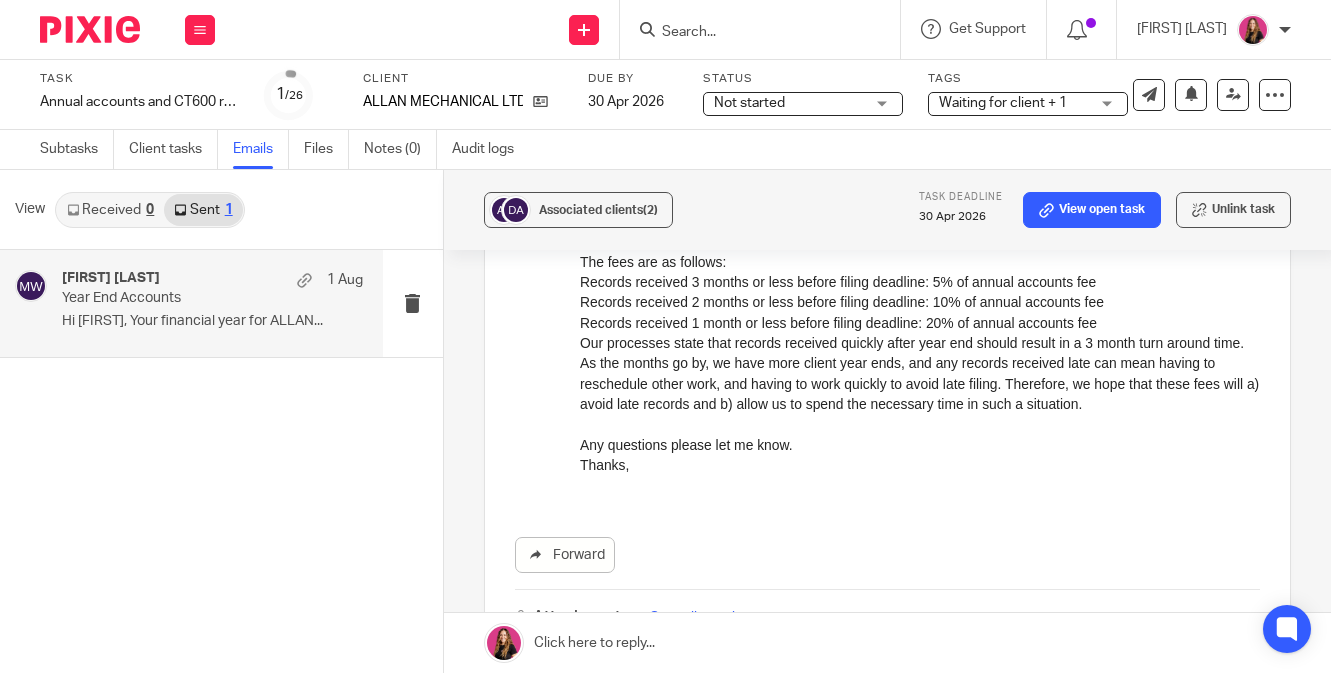 scroll, scrollTop: 1130, scrollLeft: 0, axis: vertical 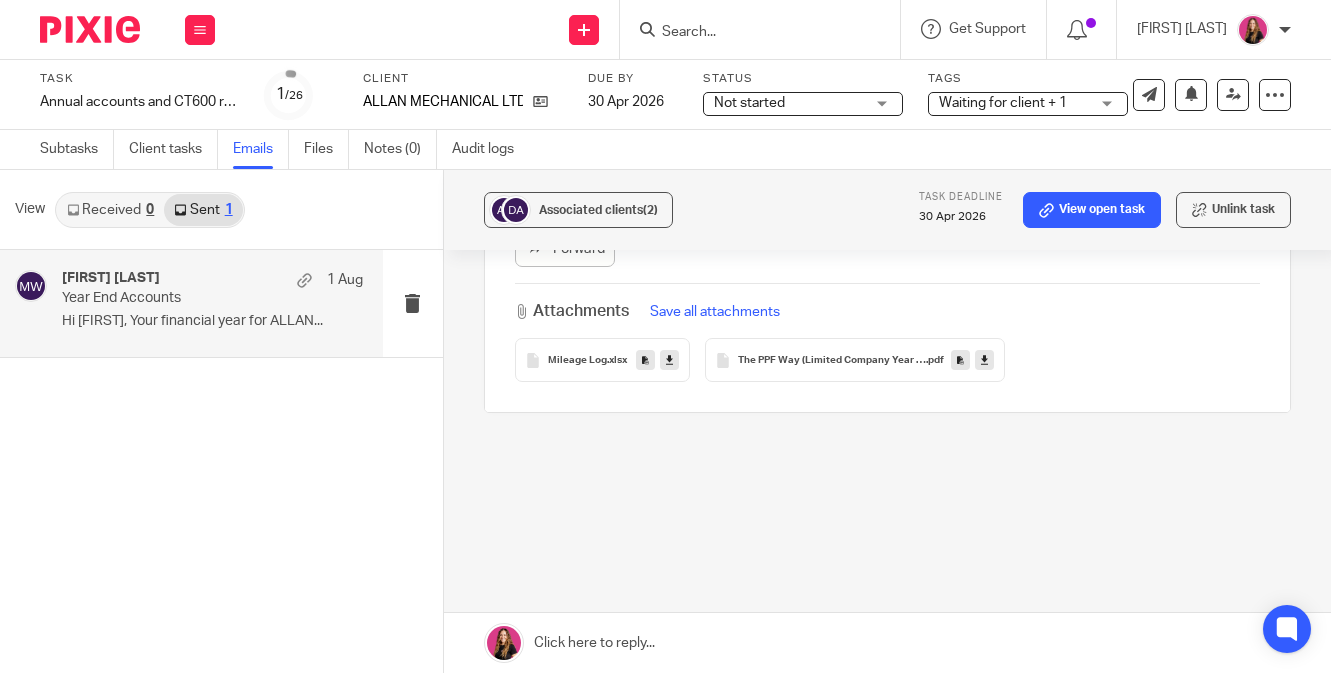 click at bounding box center [669, 360] 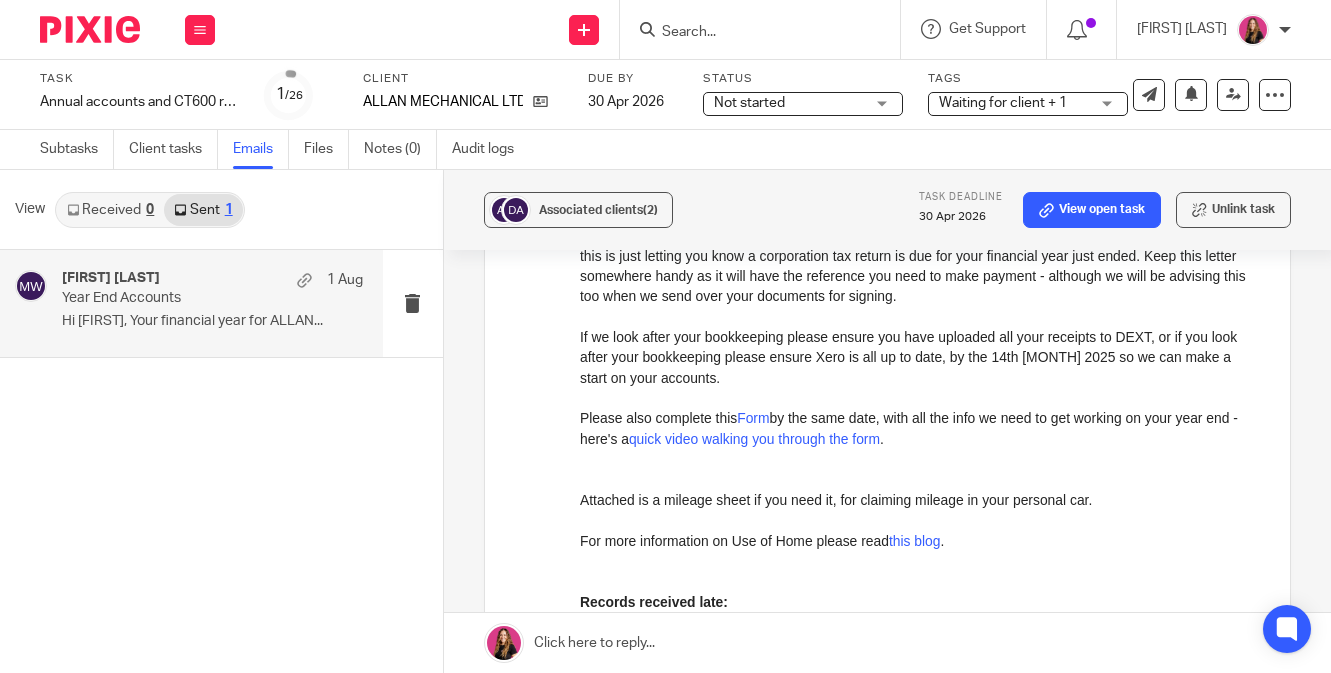 scroll, scrollTop: 403, scrollLeft: 0, axis: vertical 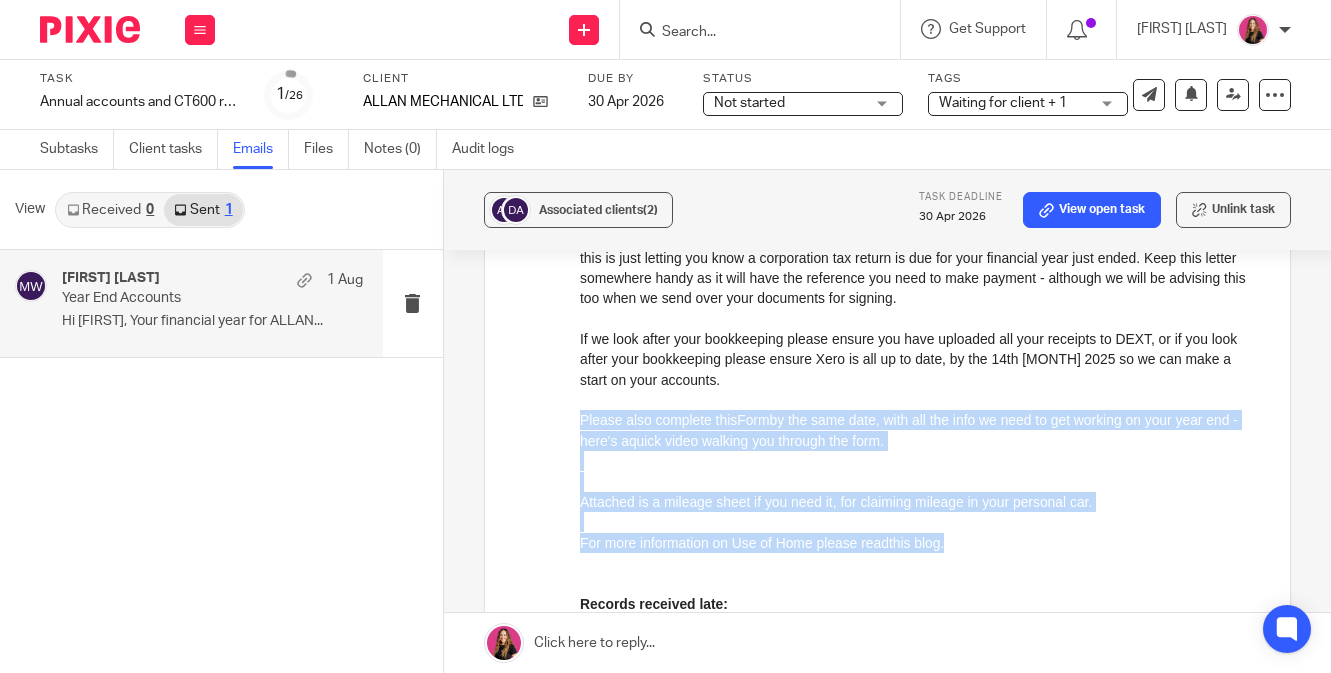 drag, startPoint x: 985, startPoint y: 546, endPoint x: 570, endPoint y: 420, distance: 433.70612 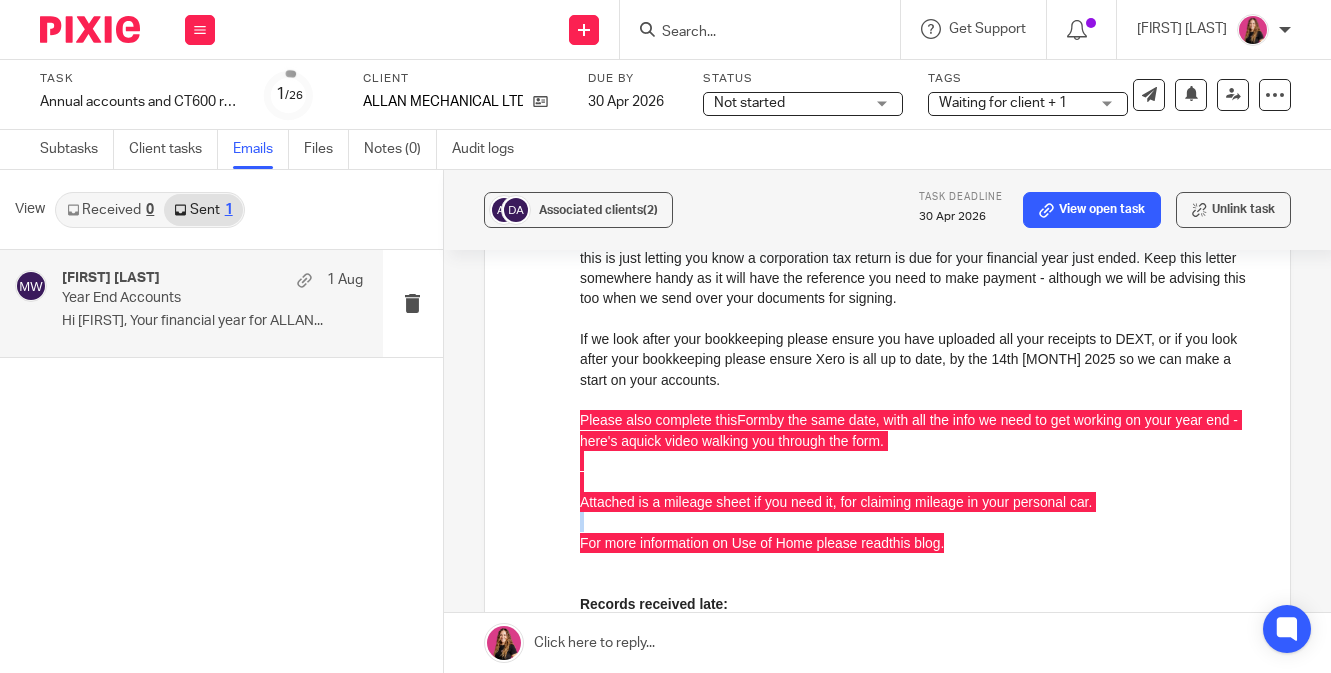 click on "Forward
Attachments
Save all attachments
Mileage Log  .xlsx       The PPF Way (Limited Company Year End Process) .pdf" at bounding box center (887, 567) 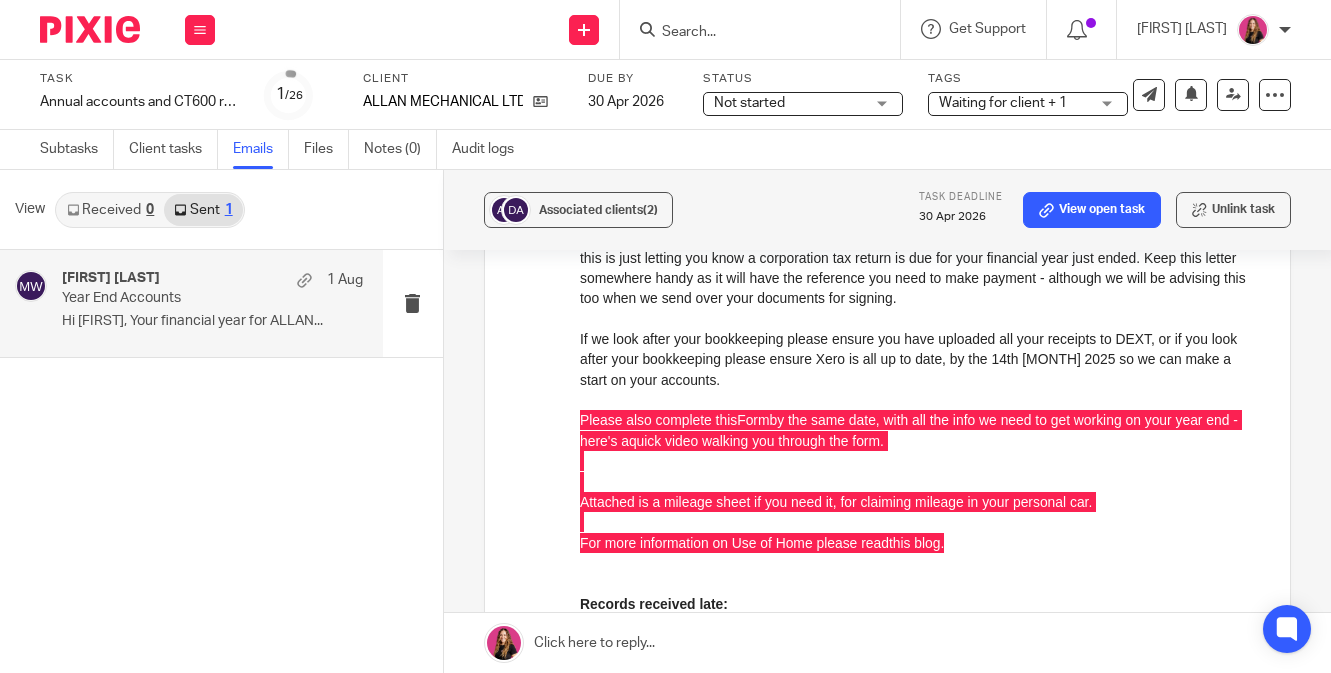 drag, startPoint x: 1151, startPoint y: 377, endPoint x: 848, endPoint y: 474, distance: 318.14777 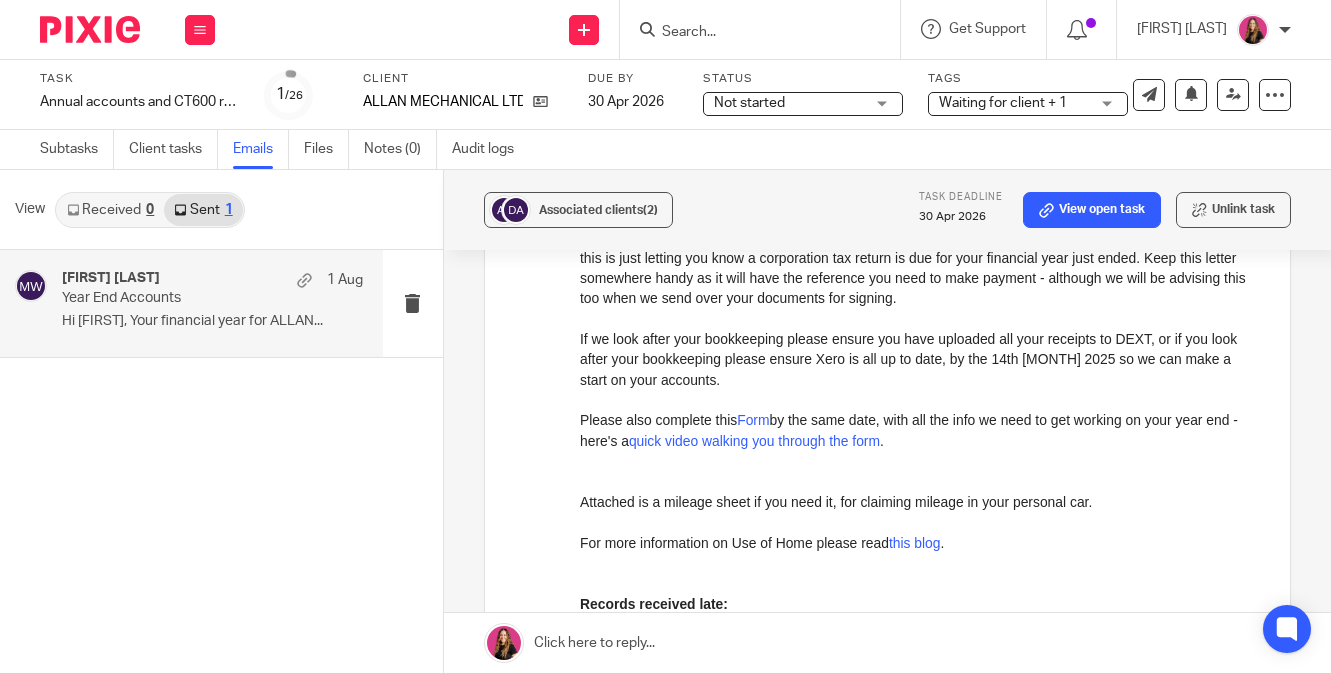 click on "If we look after your bookkeeping please ensure you have uploaded all your receipts to DEXT, or if you look after your bookkeeping please ensure Xero is all up to date, by the 14th August 2025 so we can make a start on your accounts. Please also complete this  Form  by the same date, with all the info we need to get working on your year end - here's a  quick video walking you through the form ." at bounding box center [919, 390] 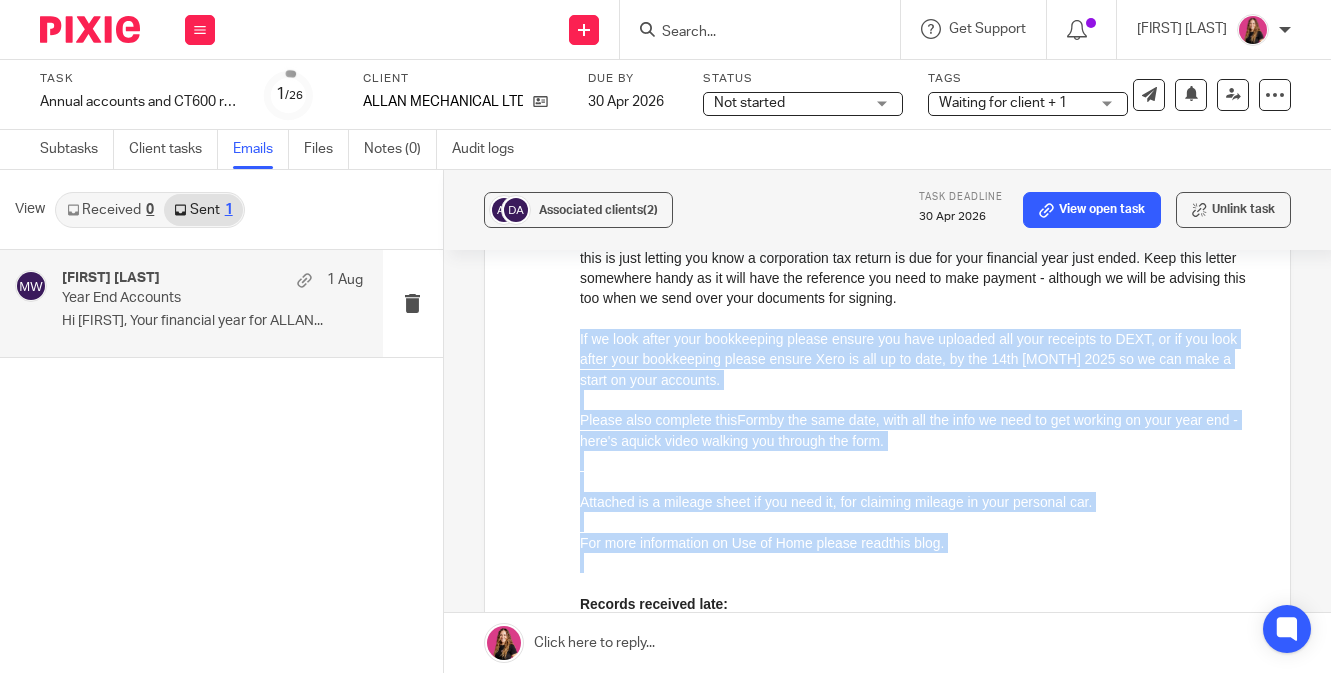 drag, startPoint x: 984, startPoint y: 559, endPoint x: 564, endPoint y: 341, distance: 473.2061 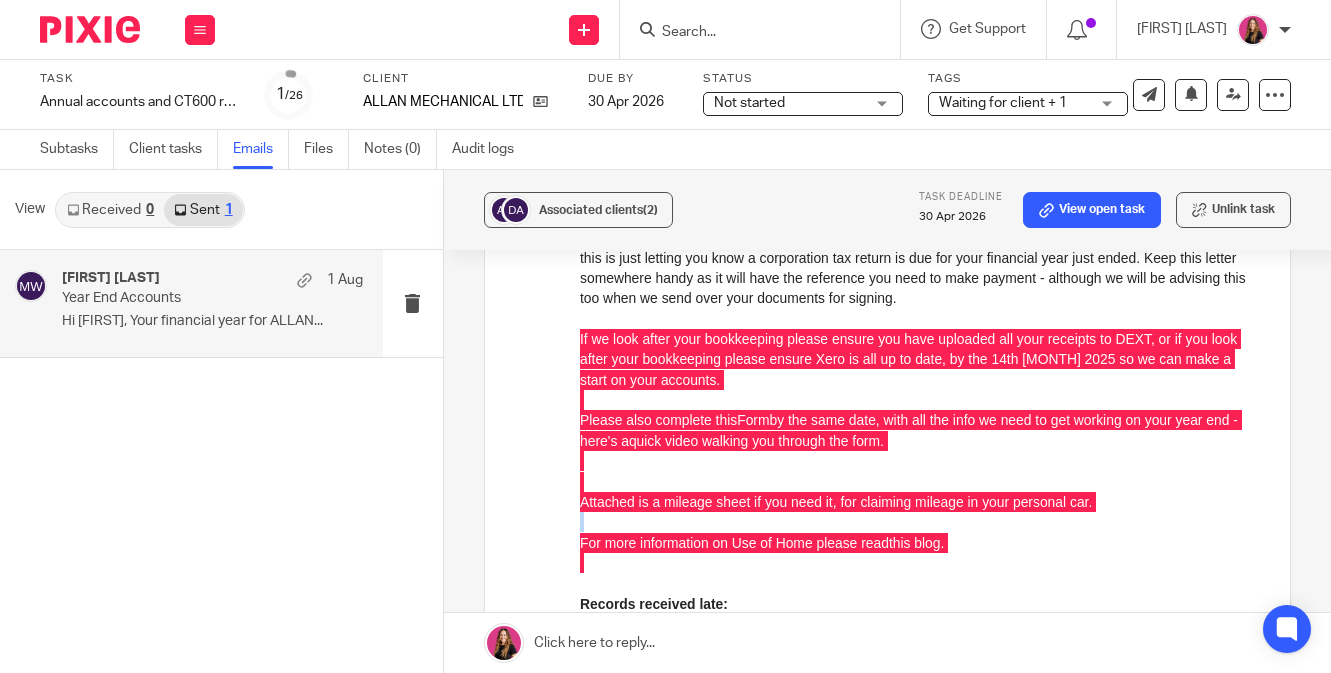 click at bounding box center (90, 29) 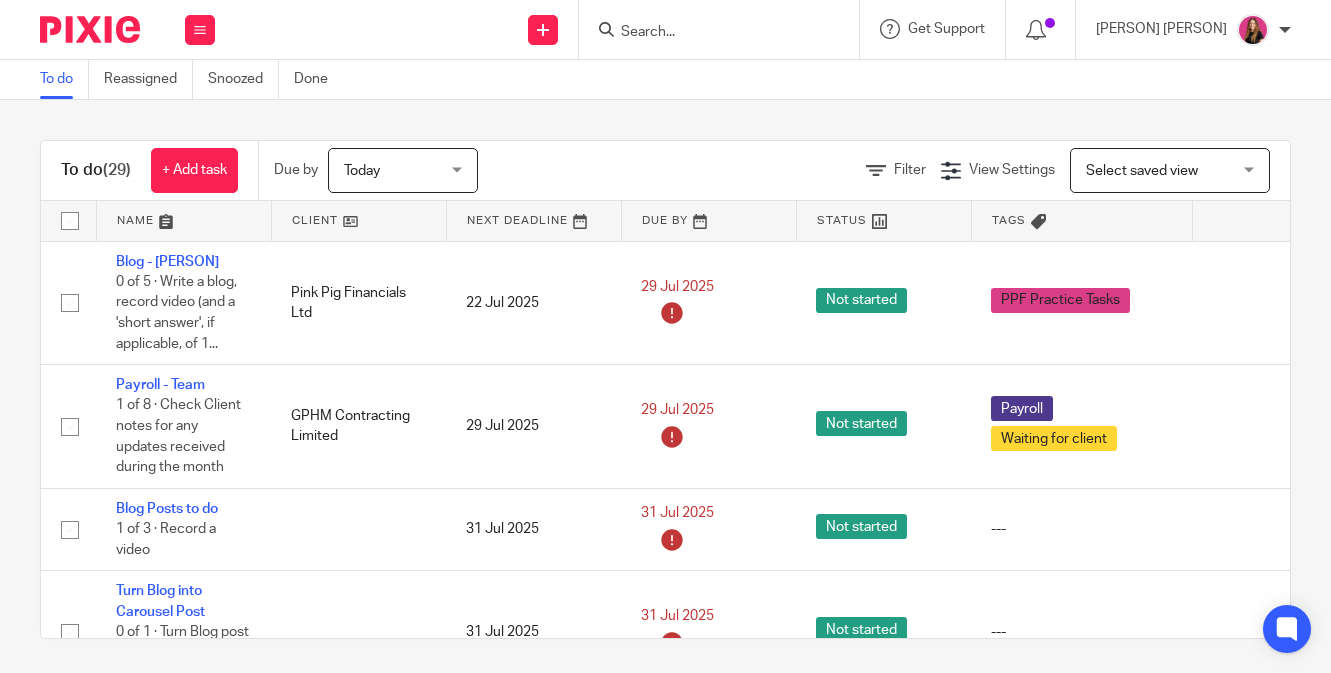 scroll, scrollTop: 0, scrollLeft: 0, axis: both 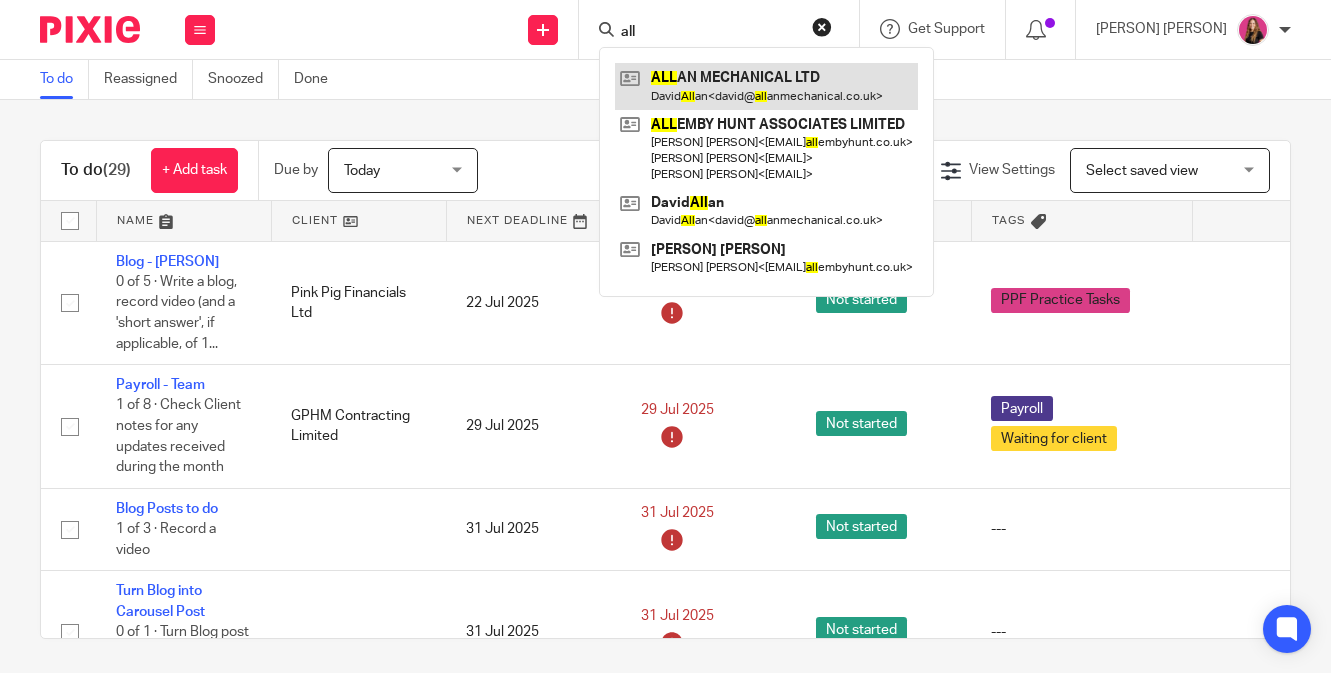 type on "all" 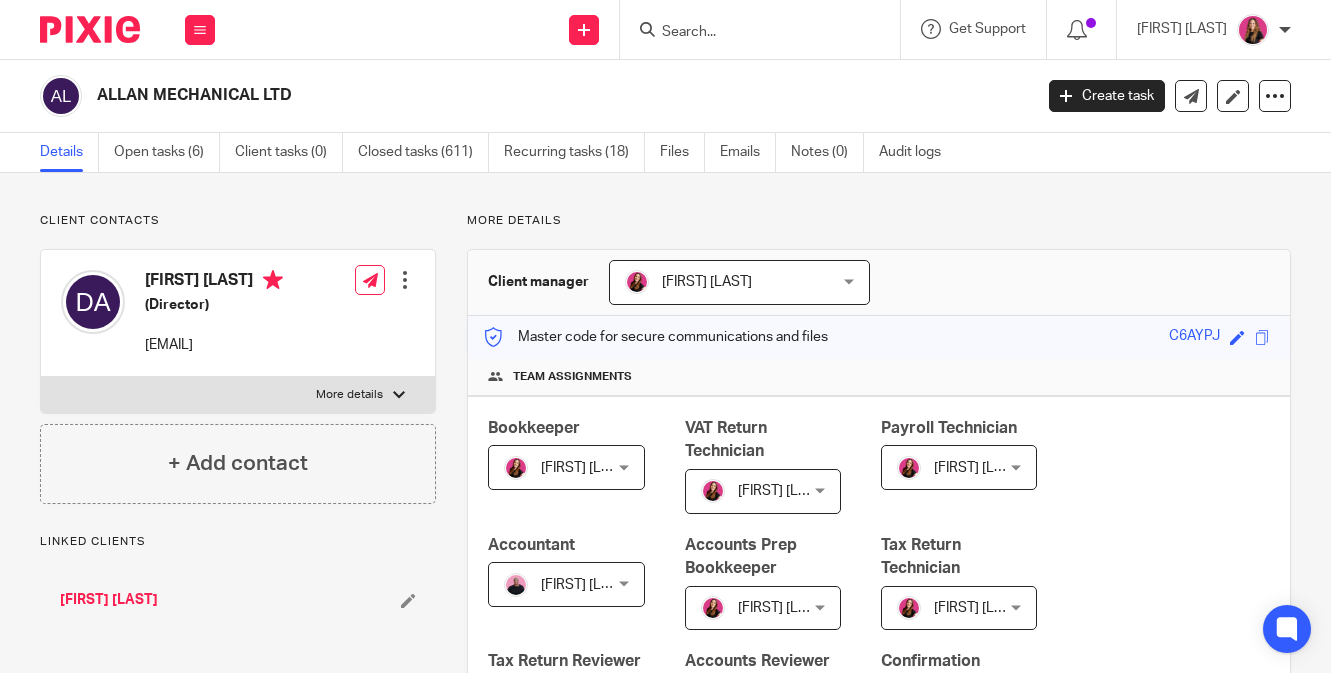 scroll, scrollTop: 0, scrollLeft: 0, axis: both 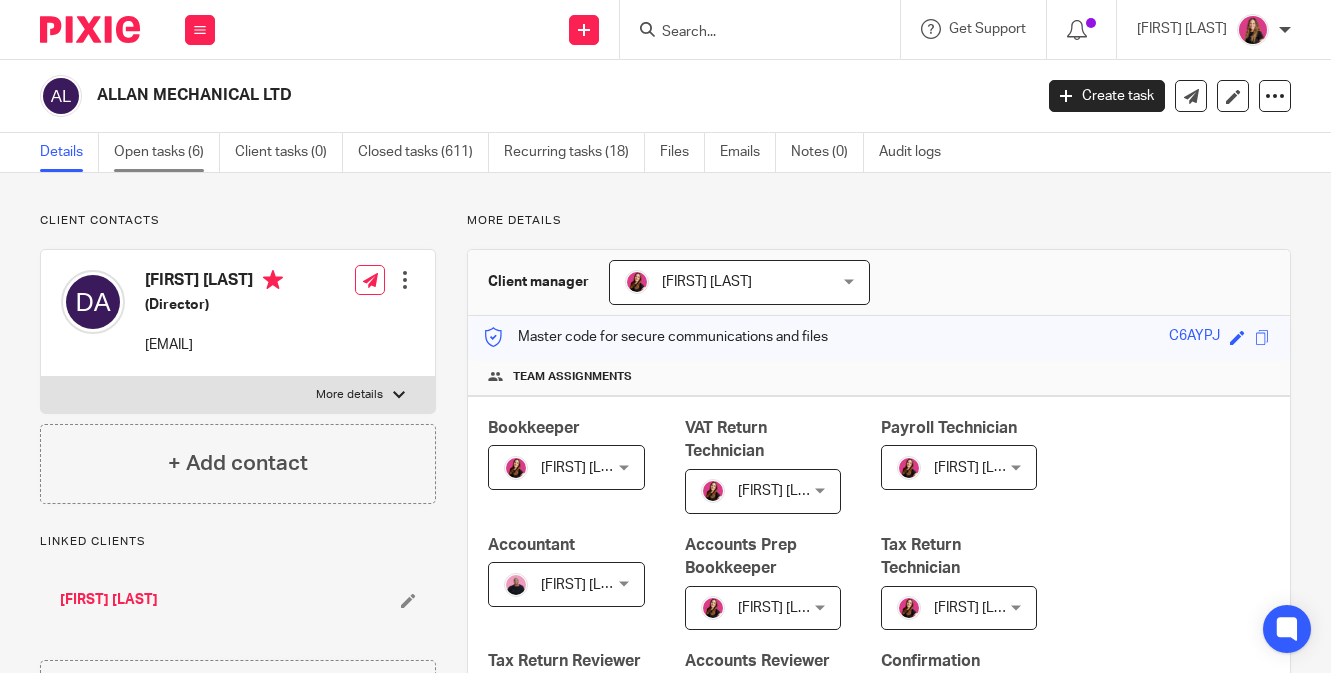 click on "Open tasks (6)" at bounding box center (167, 152) 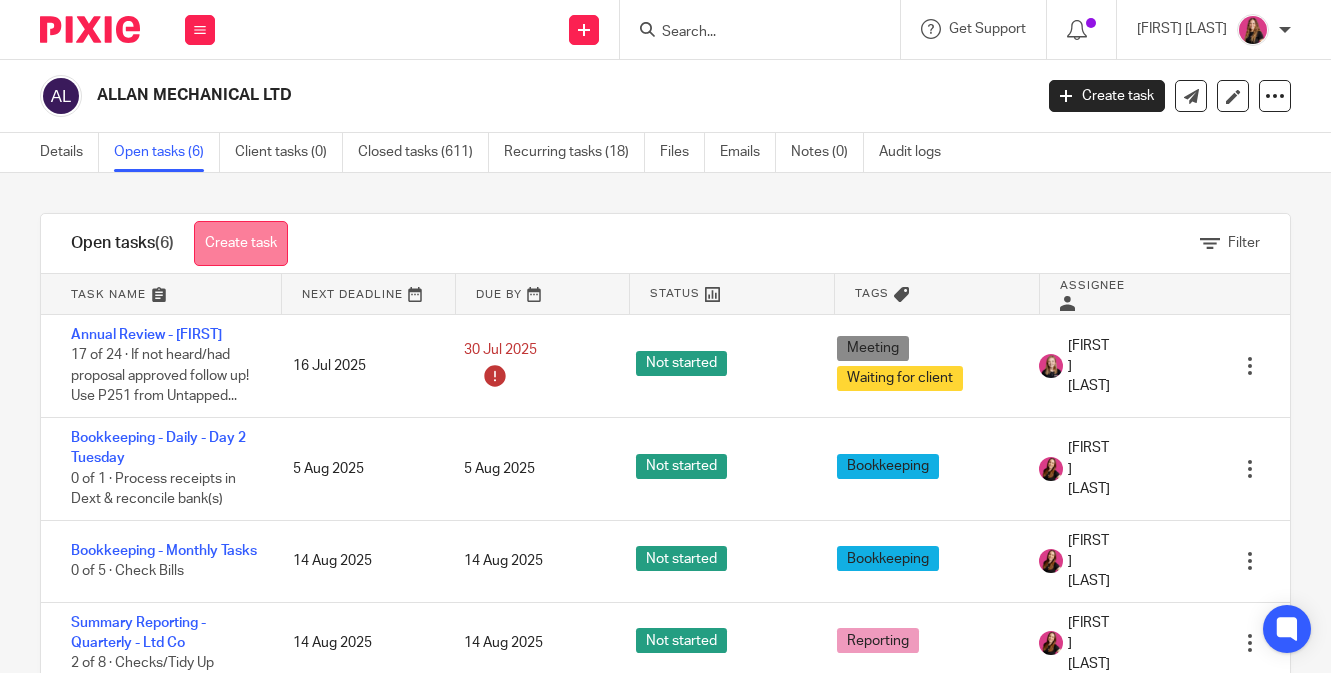 scroll, scrollTop: 0, scrollLeft: 0, axis: both 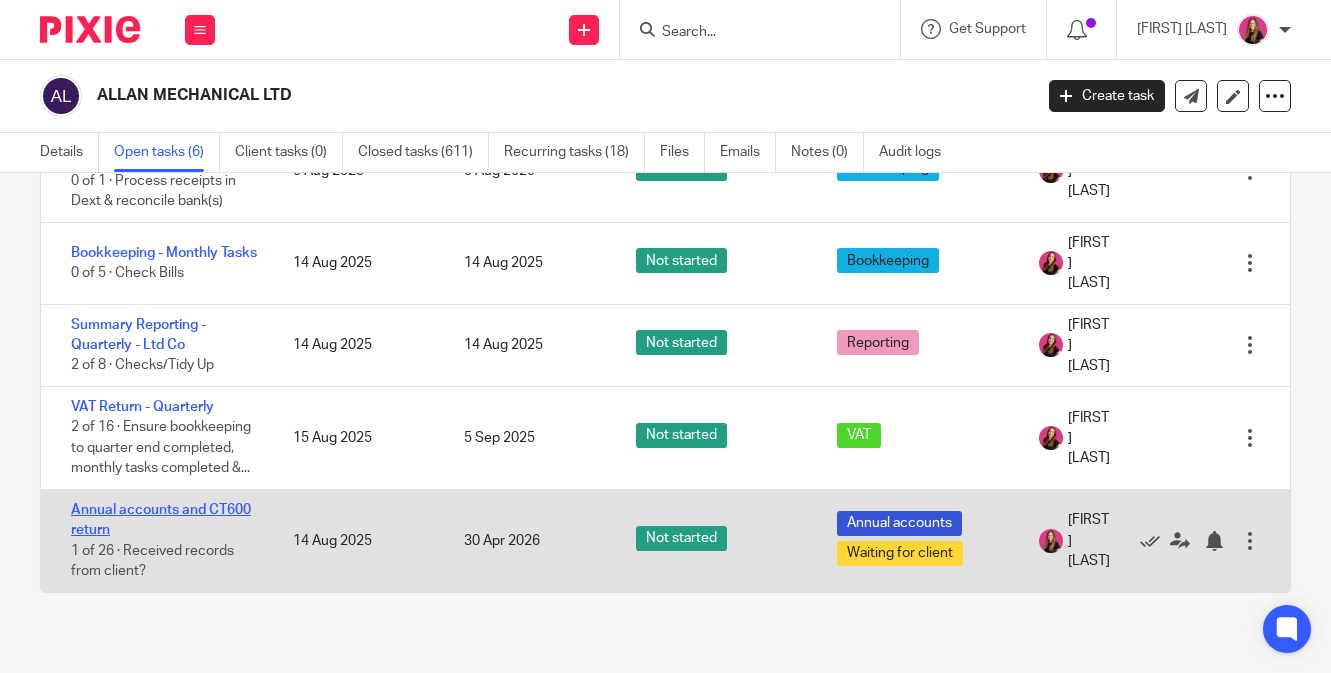 click on "Annual accounts and CT600 return" at bounding box center [161, 520] 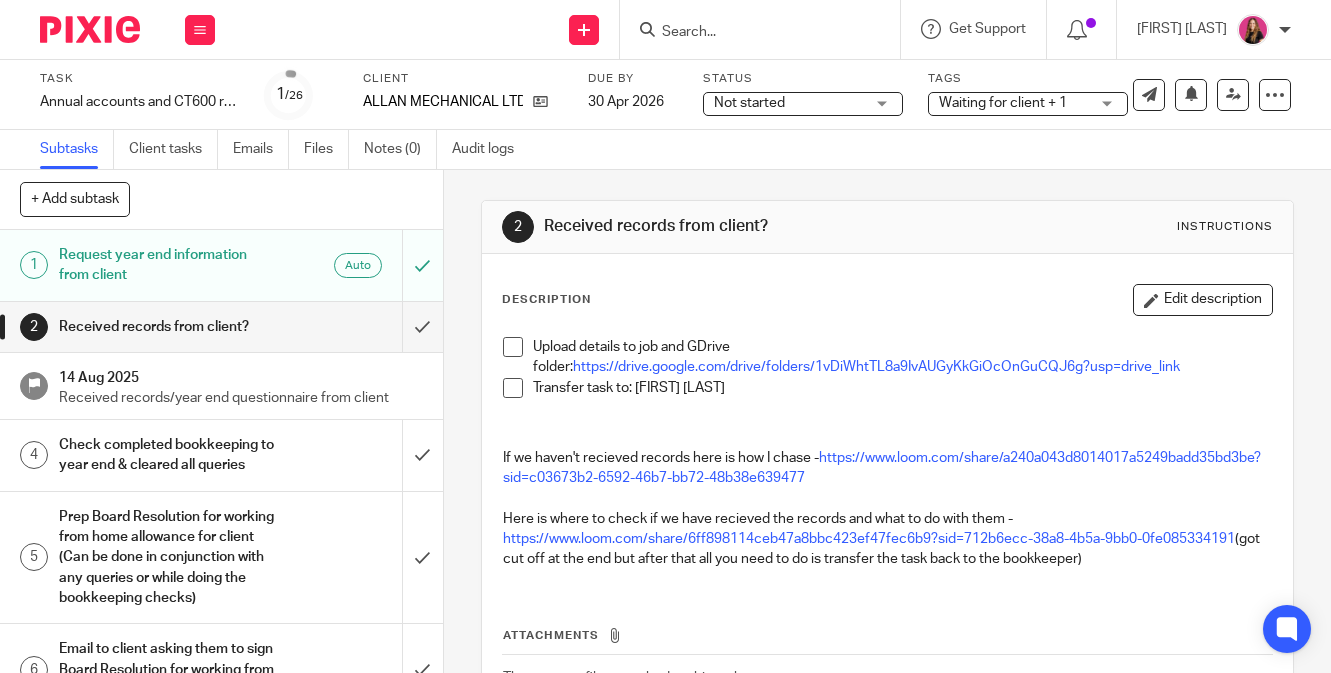 scroll, scrollTop: 0, scrollLeft: 0, axis: both 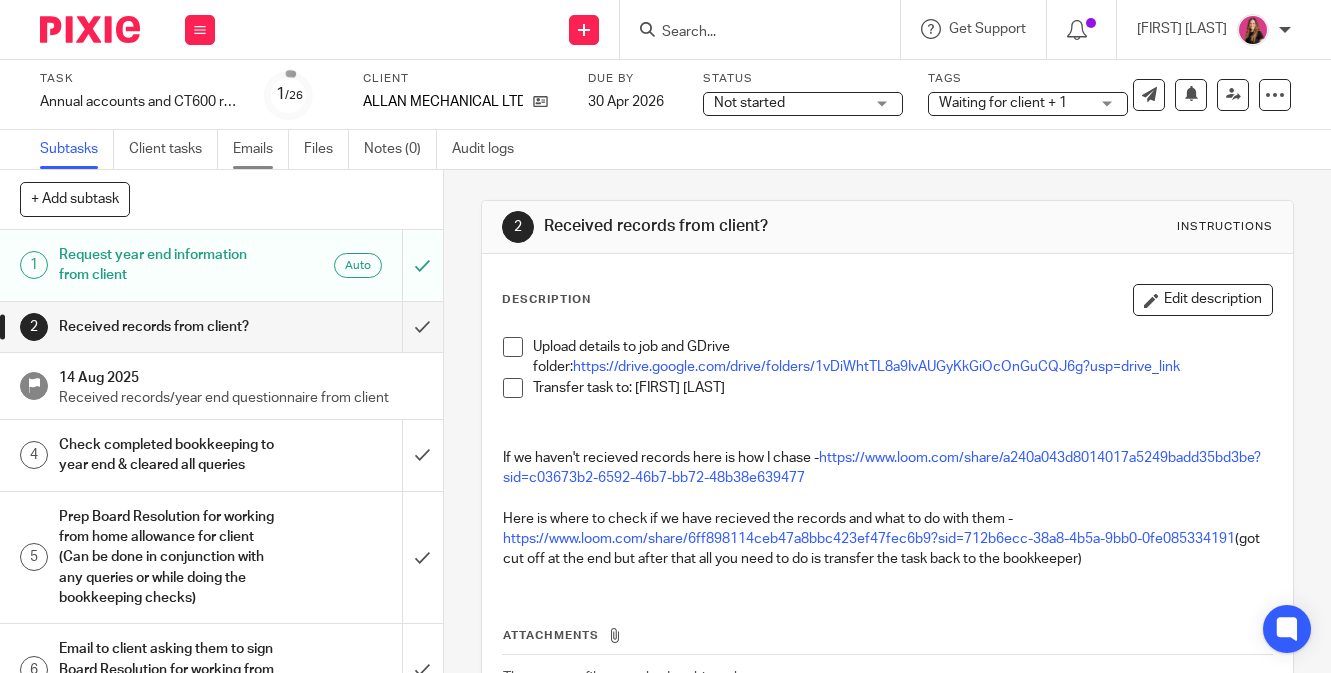 click on "Emails" at bounding box center [261, 149] 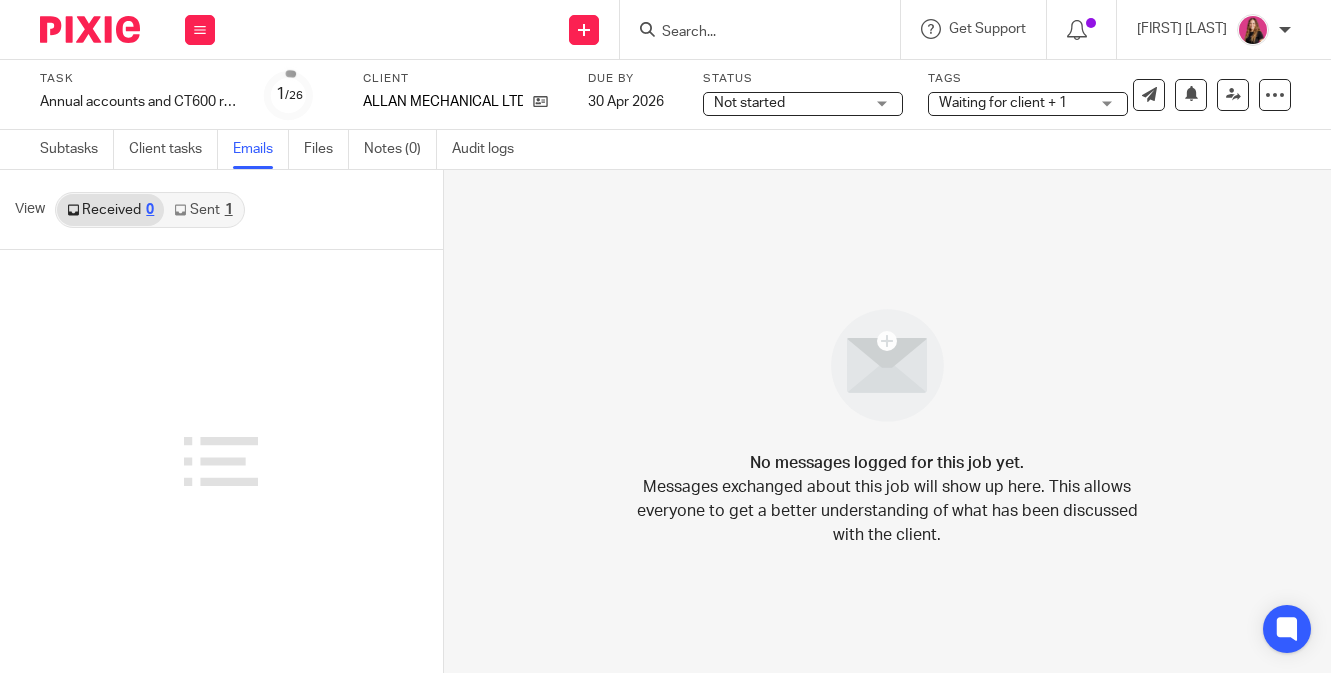 scroll, scrollTop: 0, scrollLeft: 0, axis: both 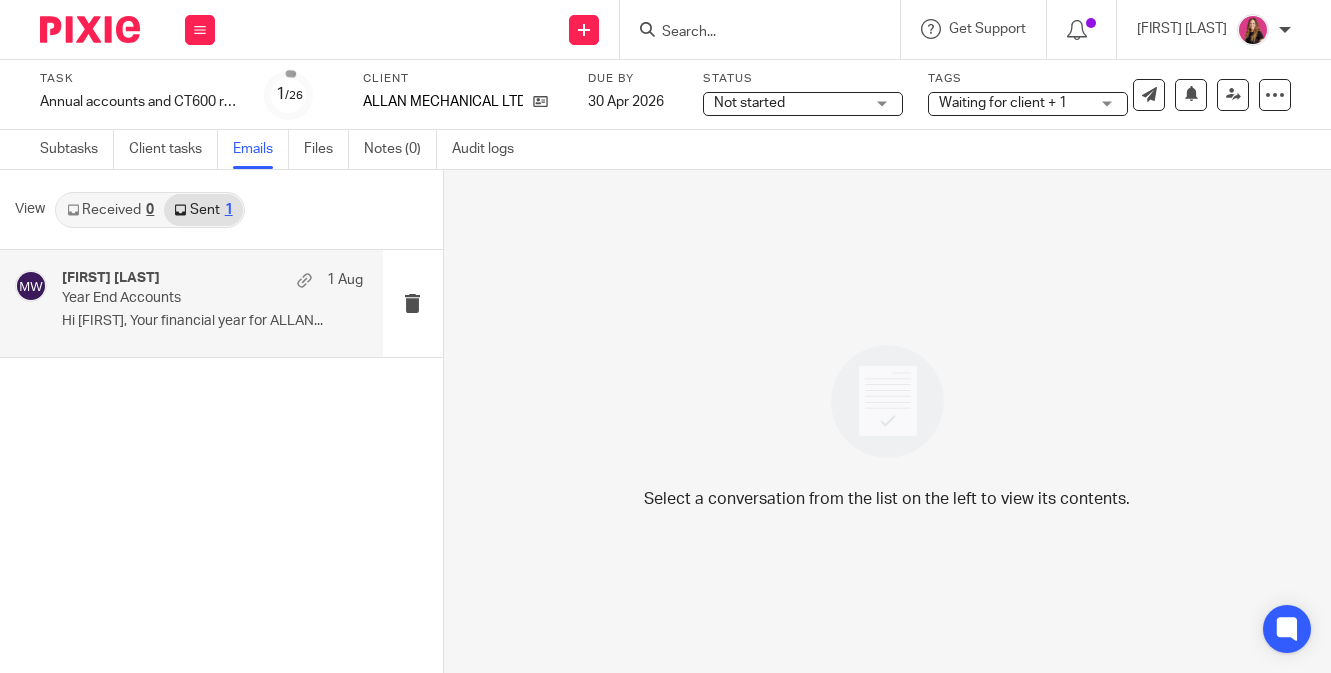 click on "Michaela White
1 Aug   Year End Accounts   Hi David,     Your financial year for ALLAN..." at bounding box center (191, 303) 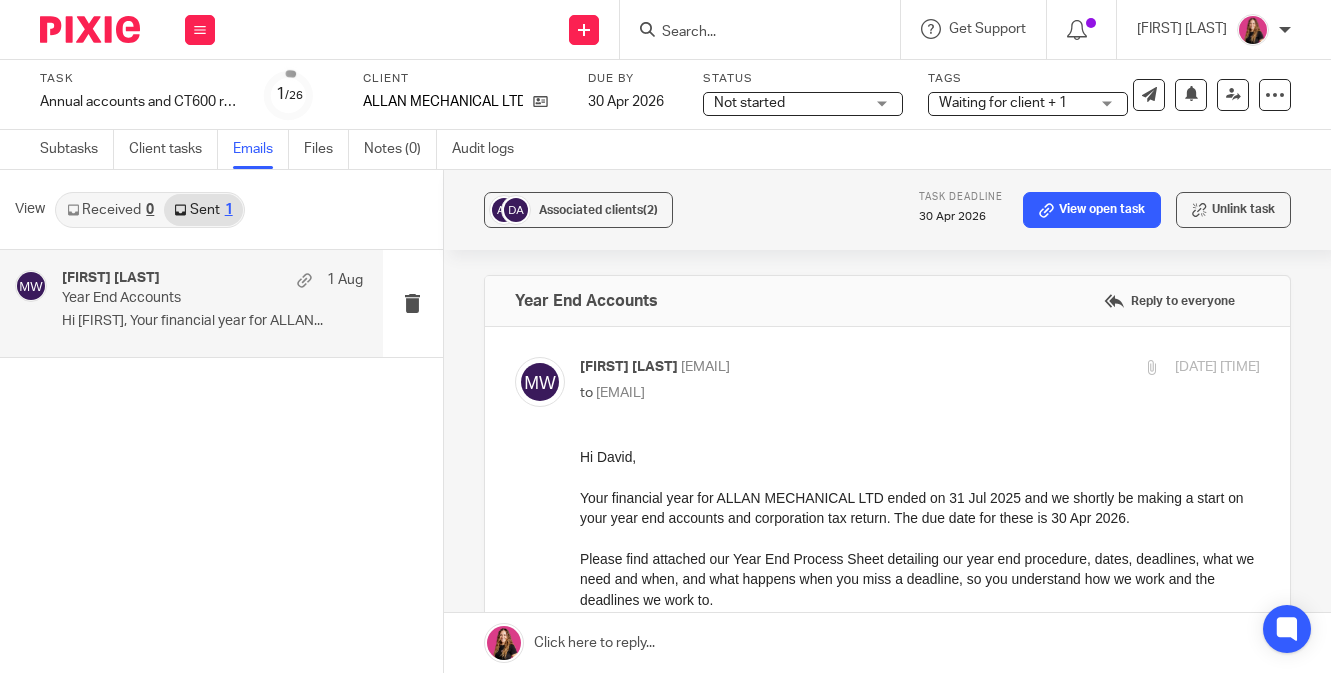 scroll, scrollTop: 0, scrollLeft: 0, axis: both 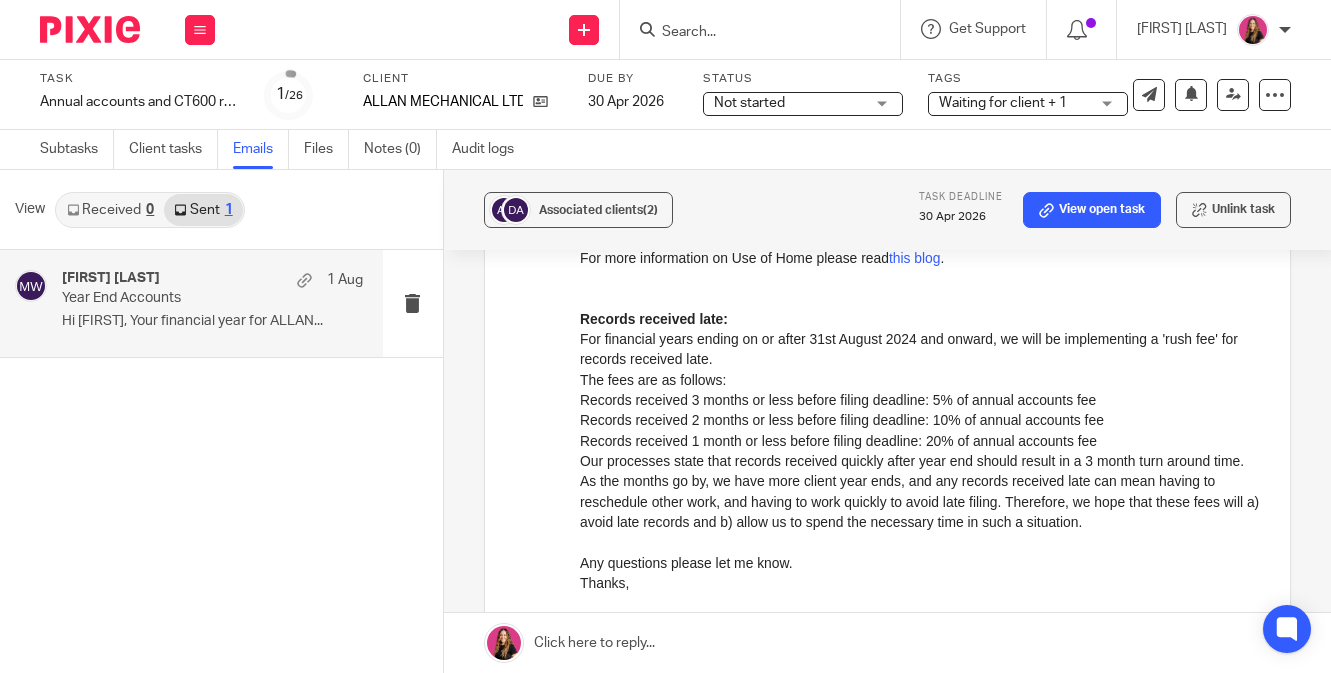 click at bounding box center (887, 643) 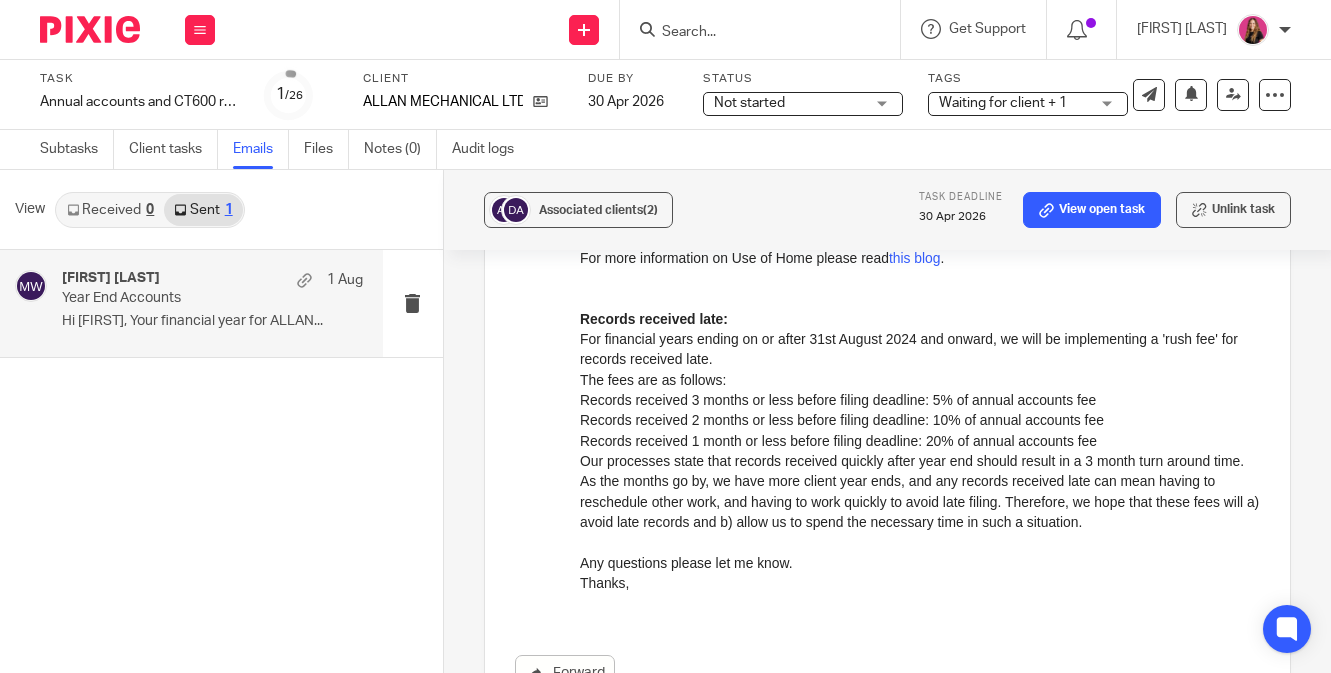 scroll, scrollTop: 1478, scrollLeft: 0, axis: vertical 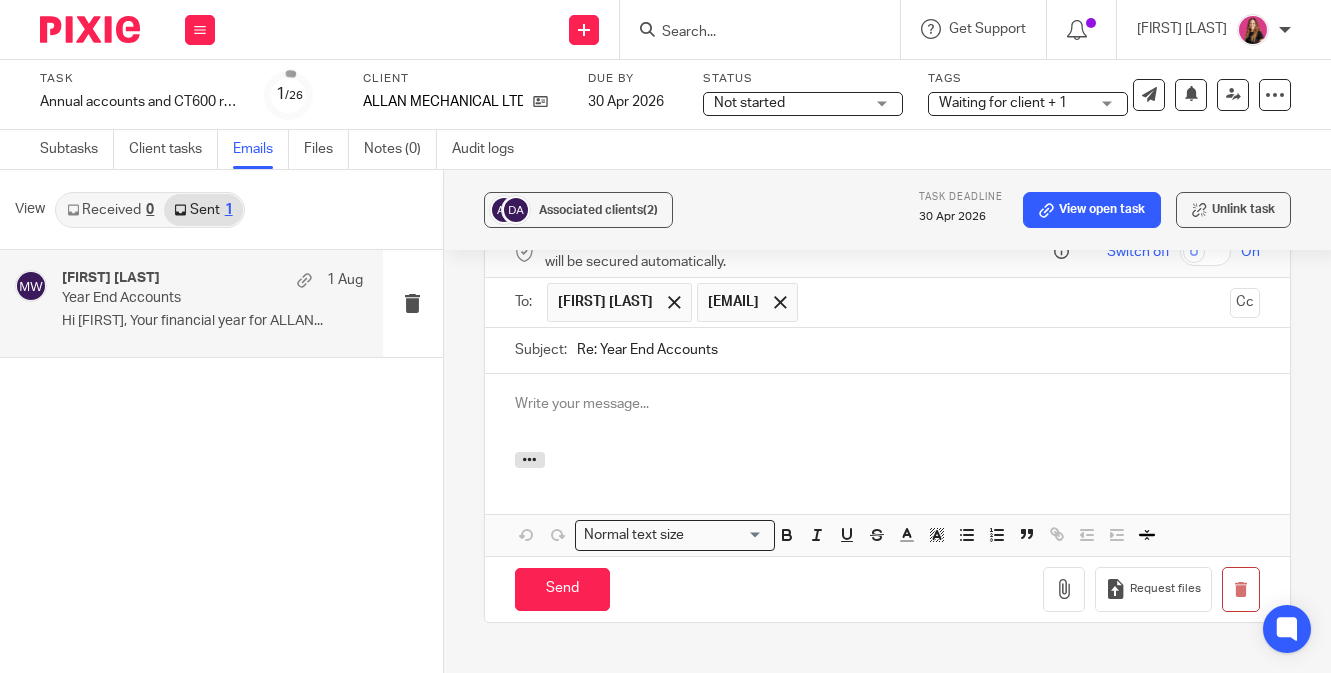type 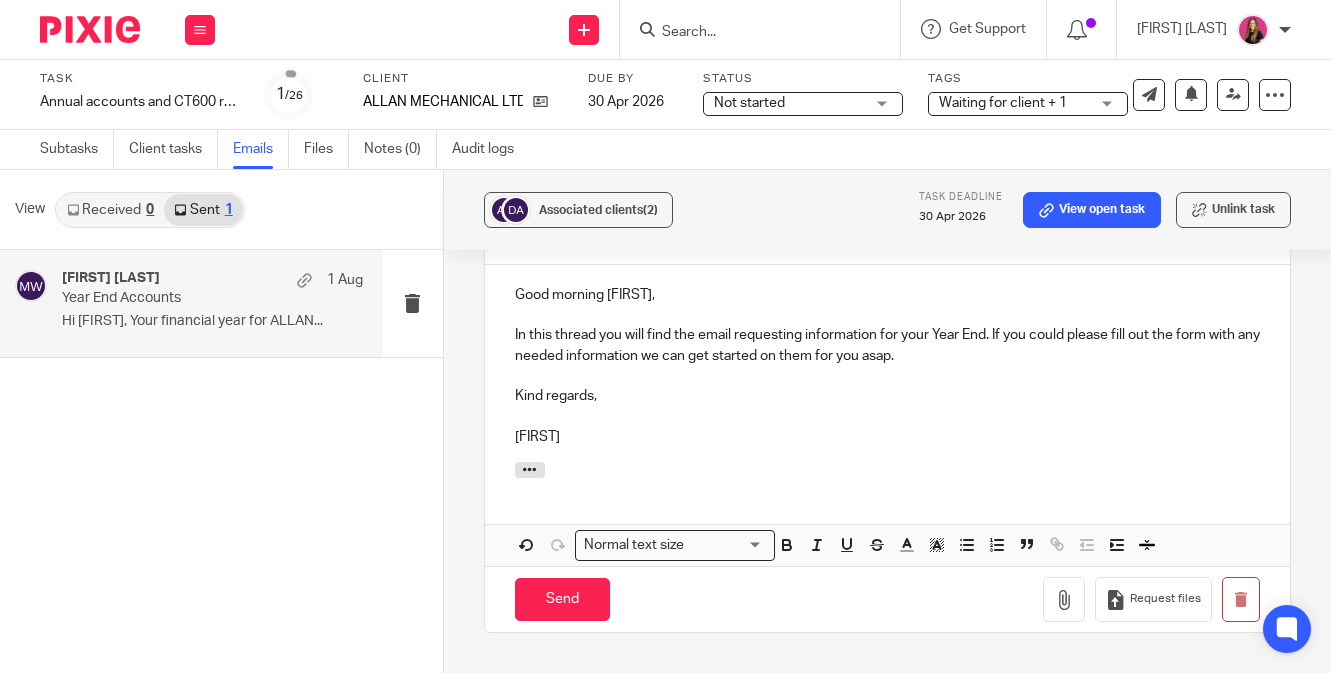 scroll, scrollTop: 1441, scrollLeft: 0, axis: vertical 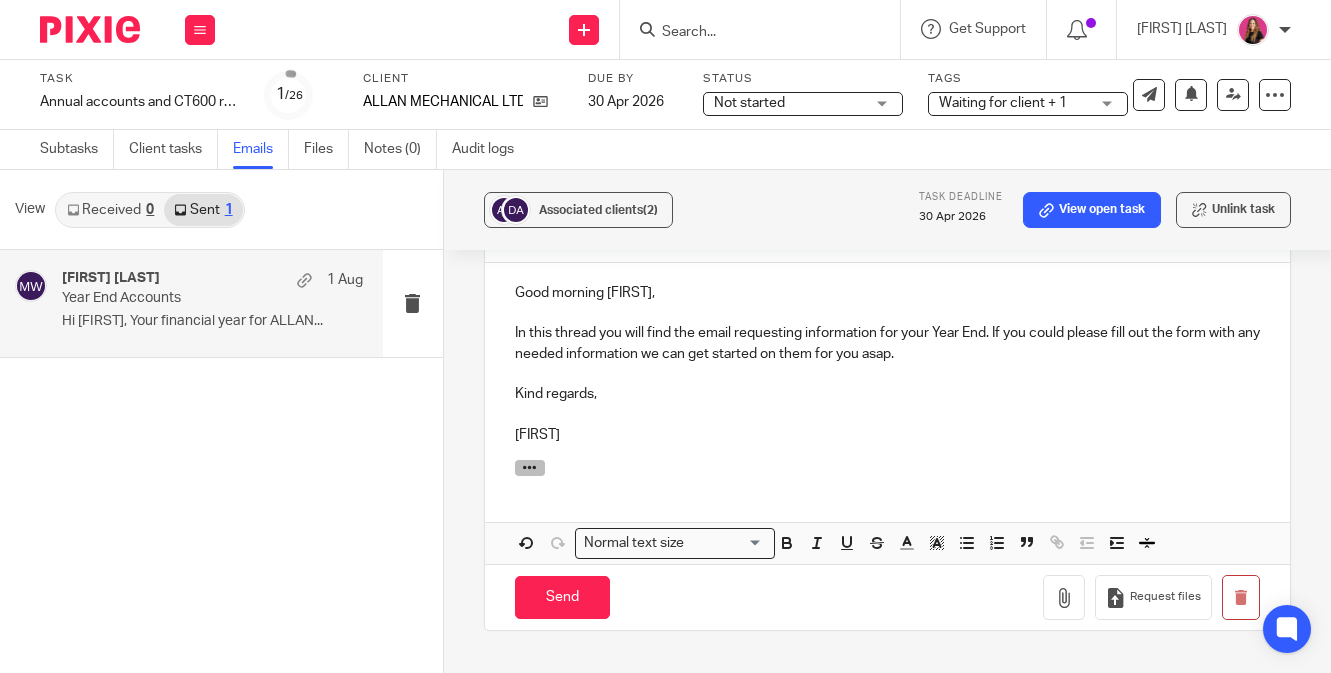 click at bounding box center (530, 468) 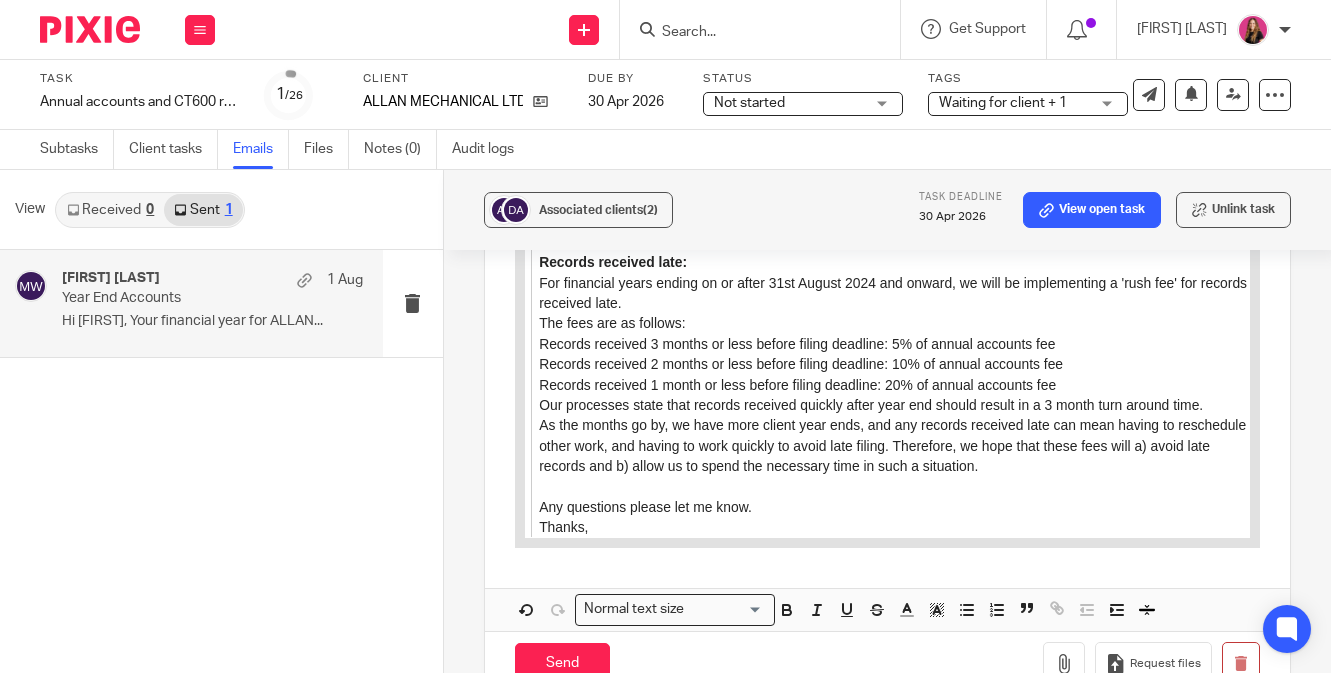 scroll, scrollTop: 2601, scrollLeft: 0, axis: vertical 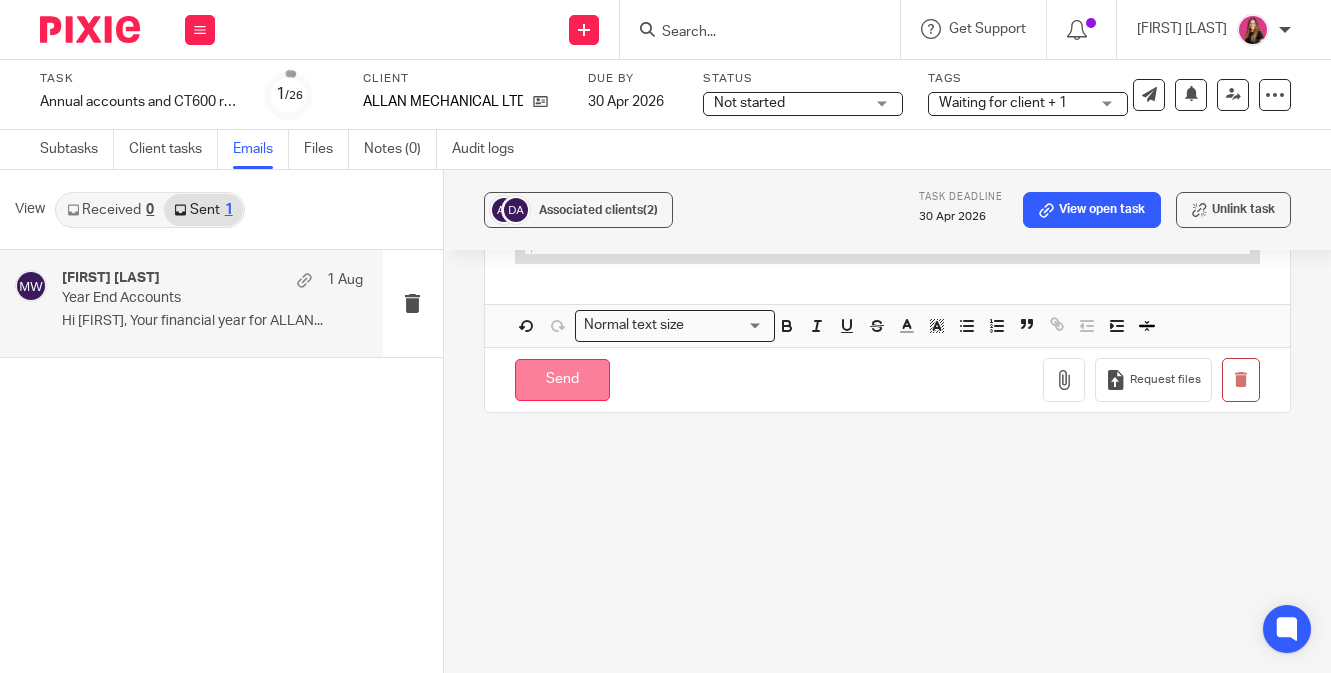 click on "Send" at bounding box center (562, 380) 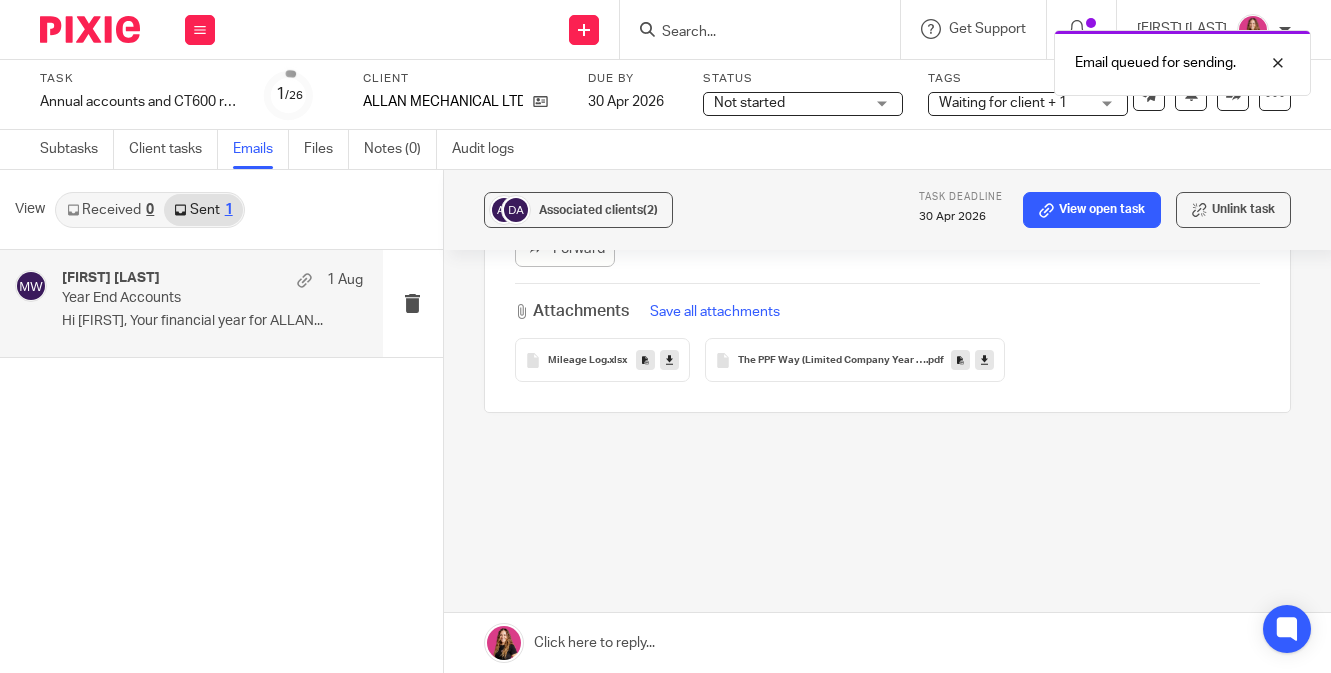 scroll, scrollTop: 1130, scrollLeft: 0, axis: vertical 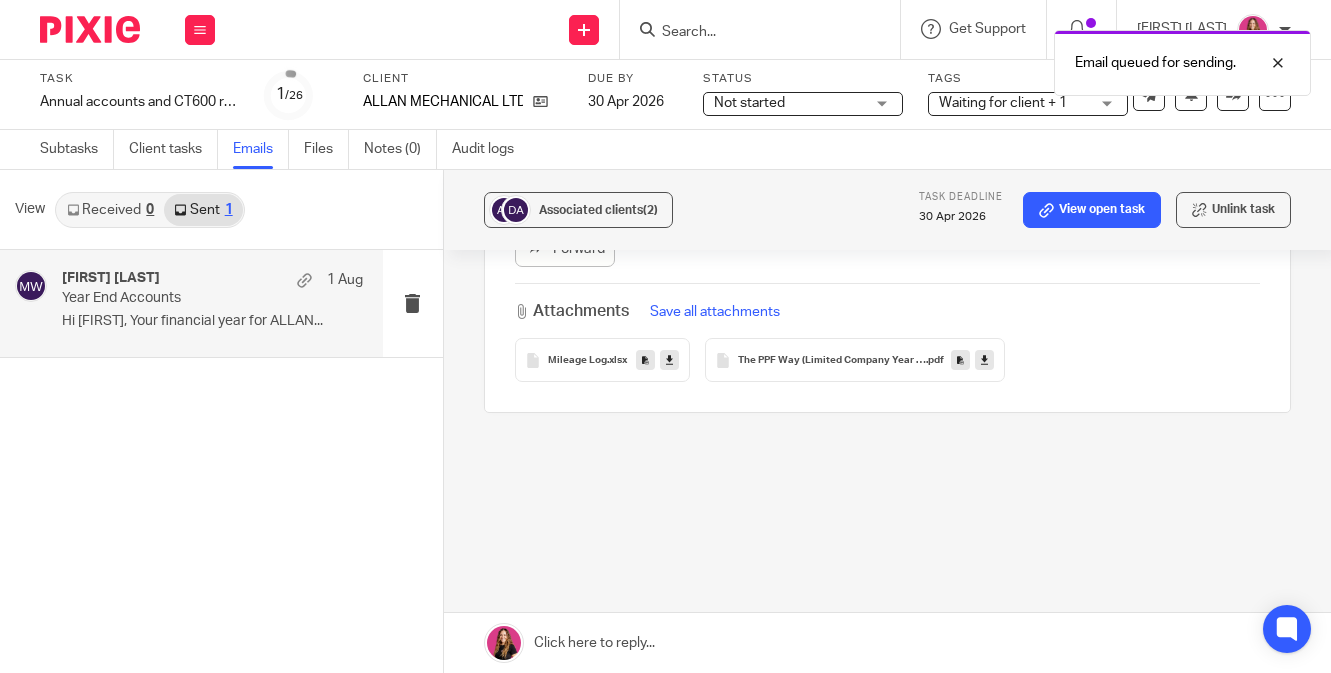 click on "Email queued for sending." at bounding box center (989, 58) 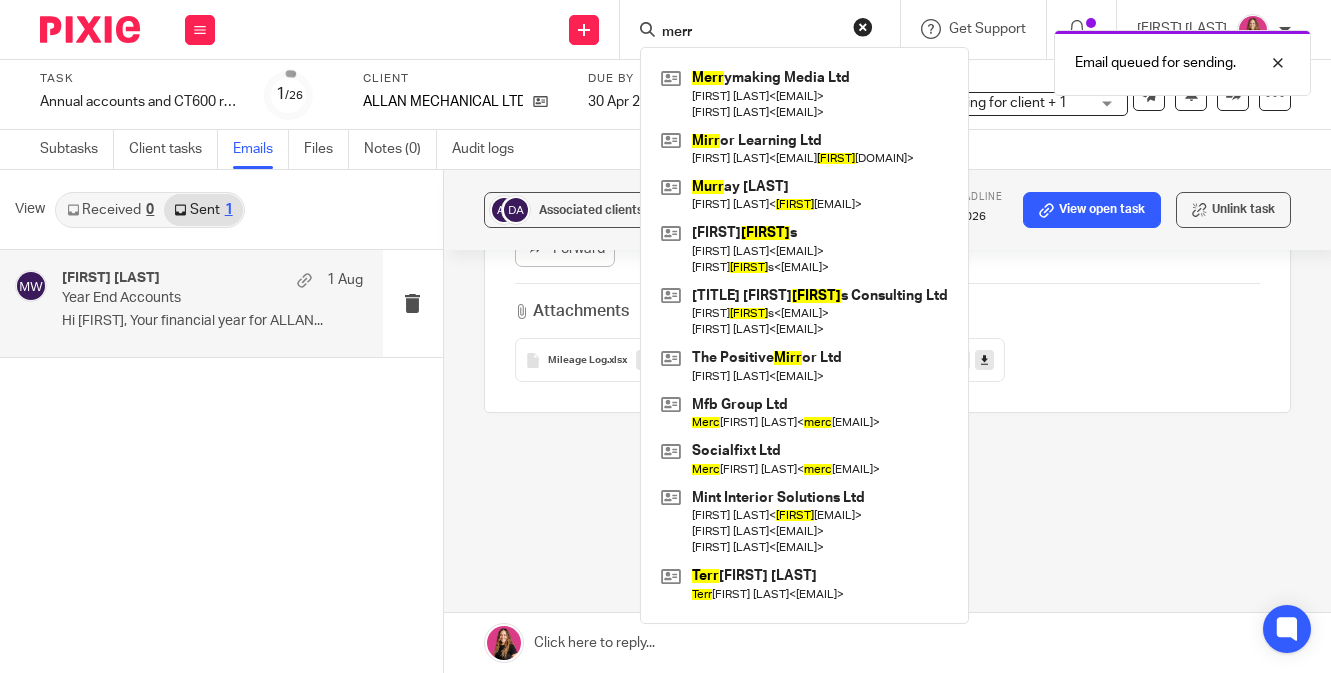 type on "merr" 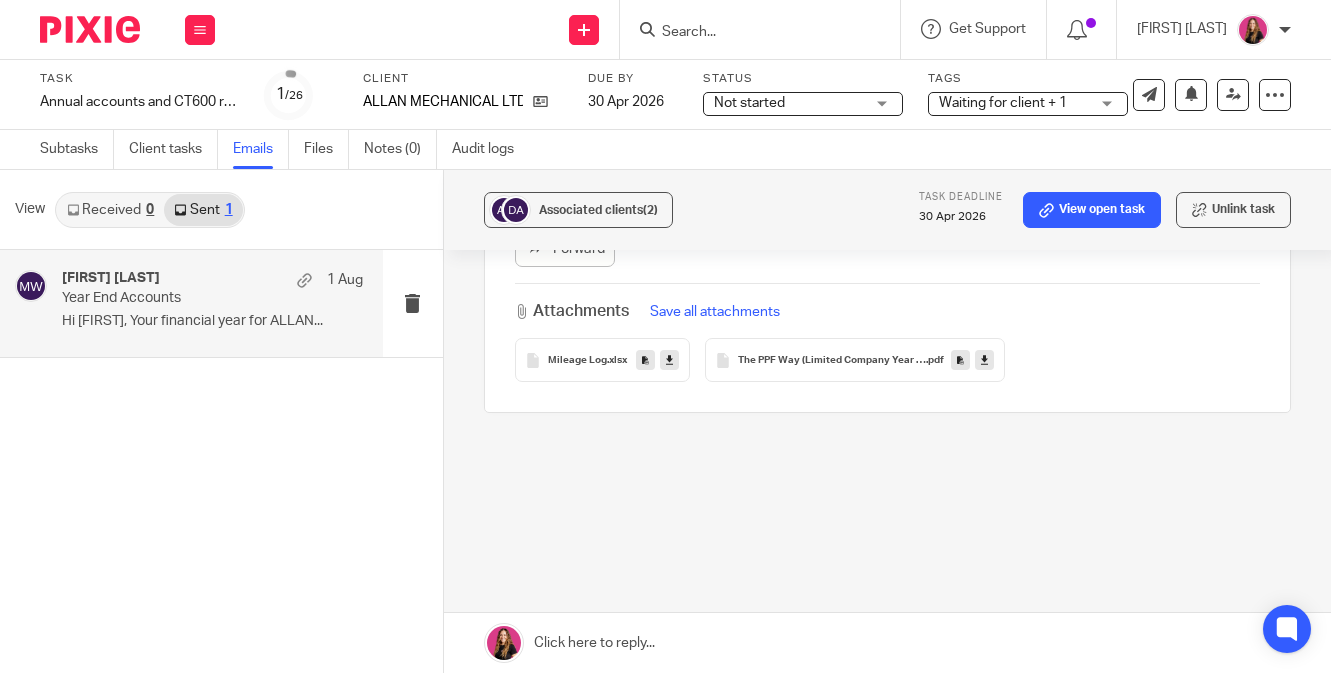 click at bounding box center (766, 29) 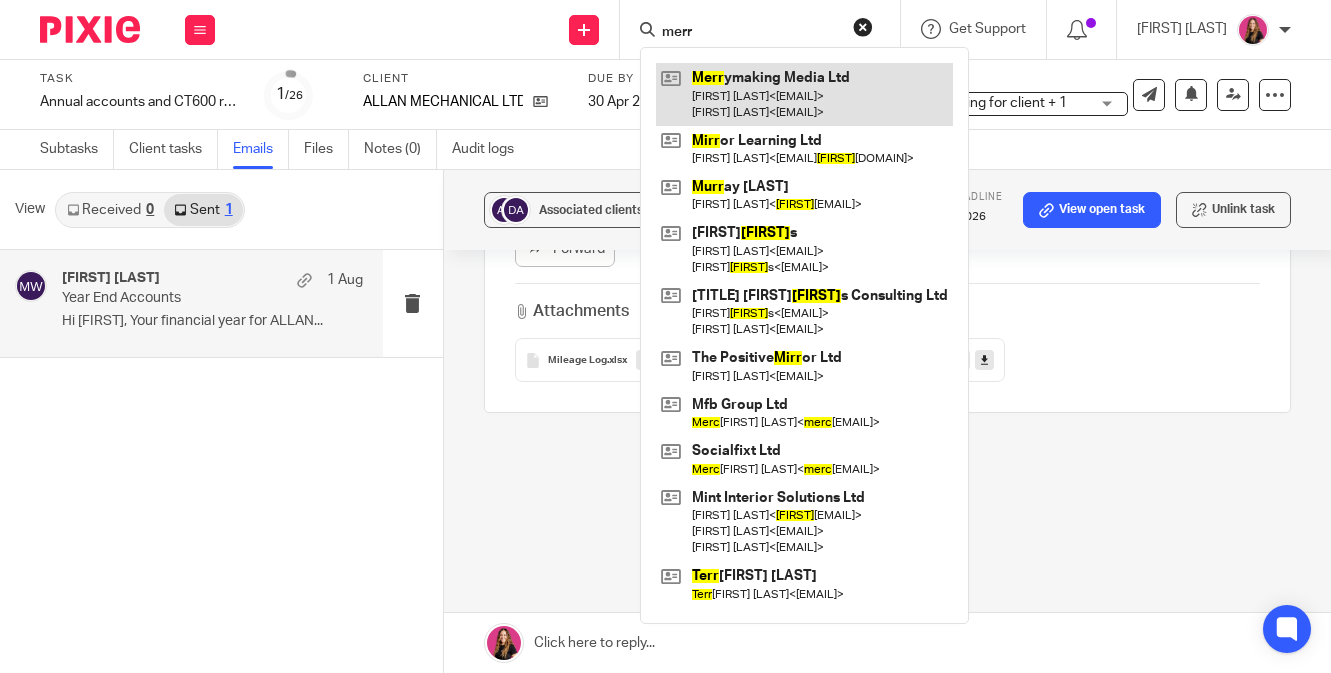 type on "merr" 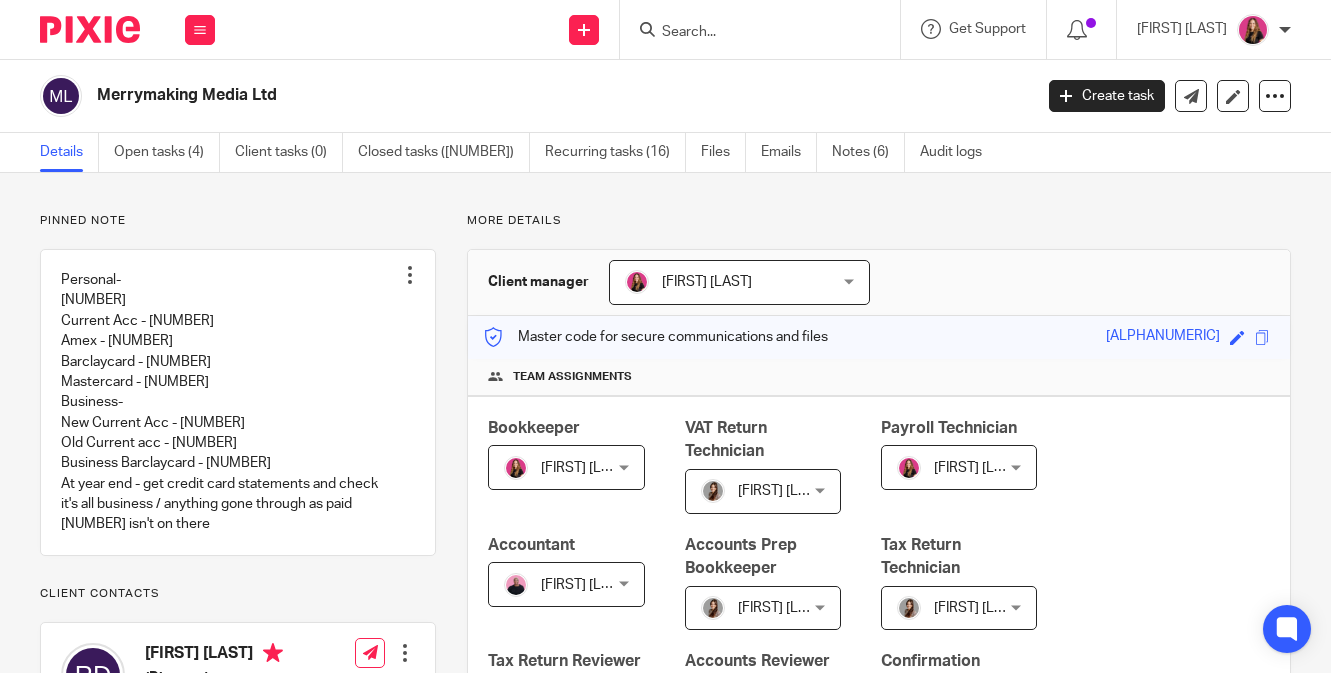 scroll, scrollTop: 0, scrollLeft: 0, axis: both 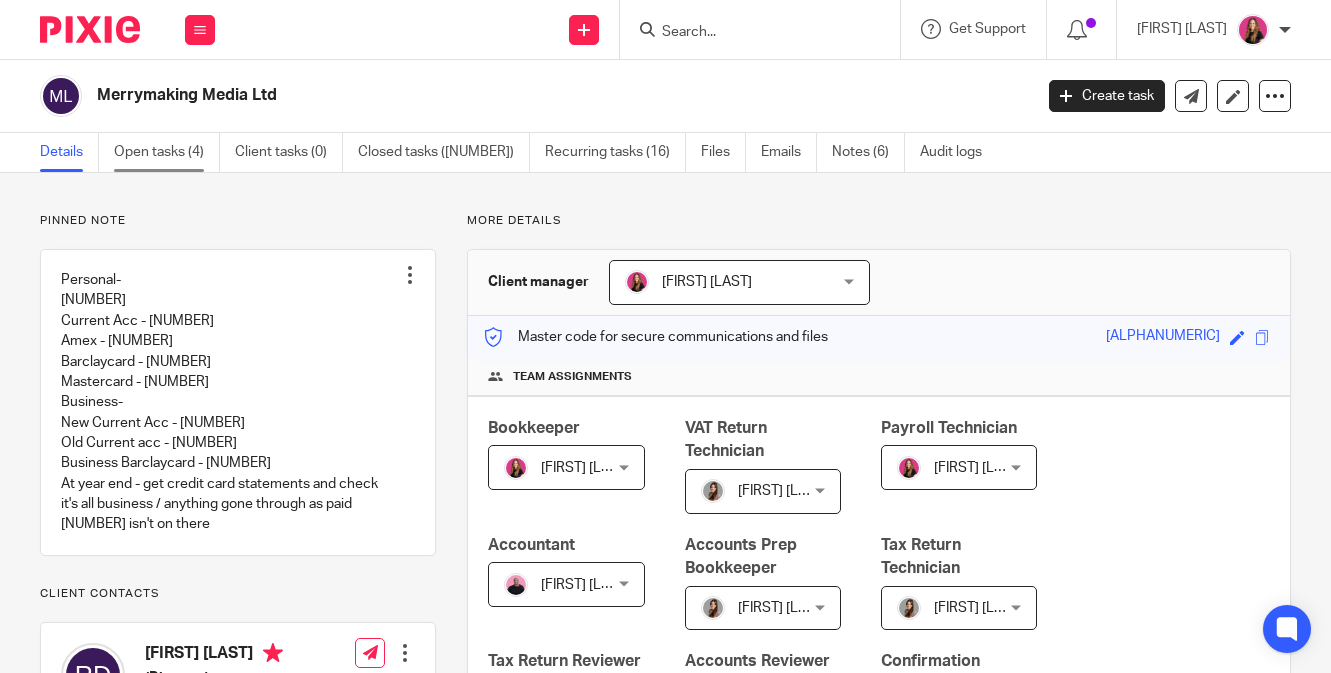 click on "Open tasks (4)" at bounding box center (167, 152) 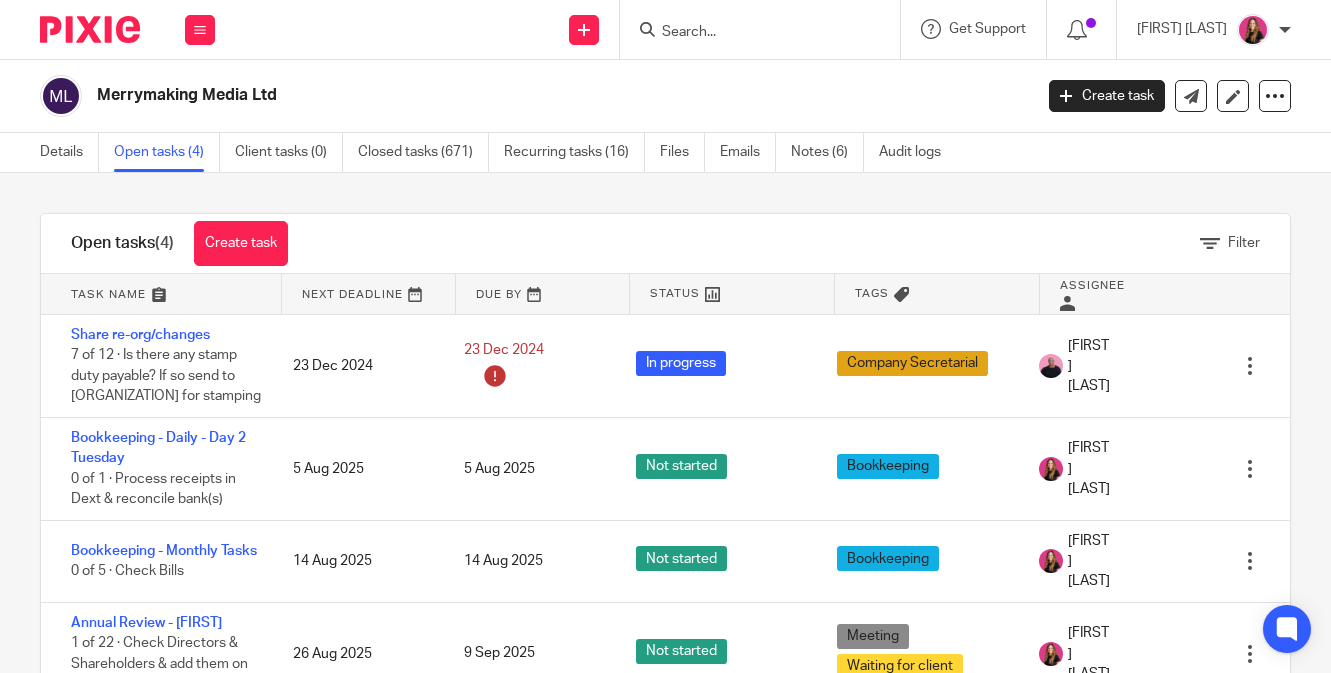 scroll, scrollTop: 0, scrollLeft: 0, axis: both 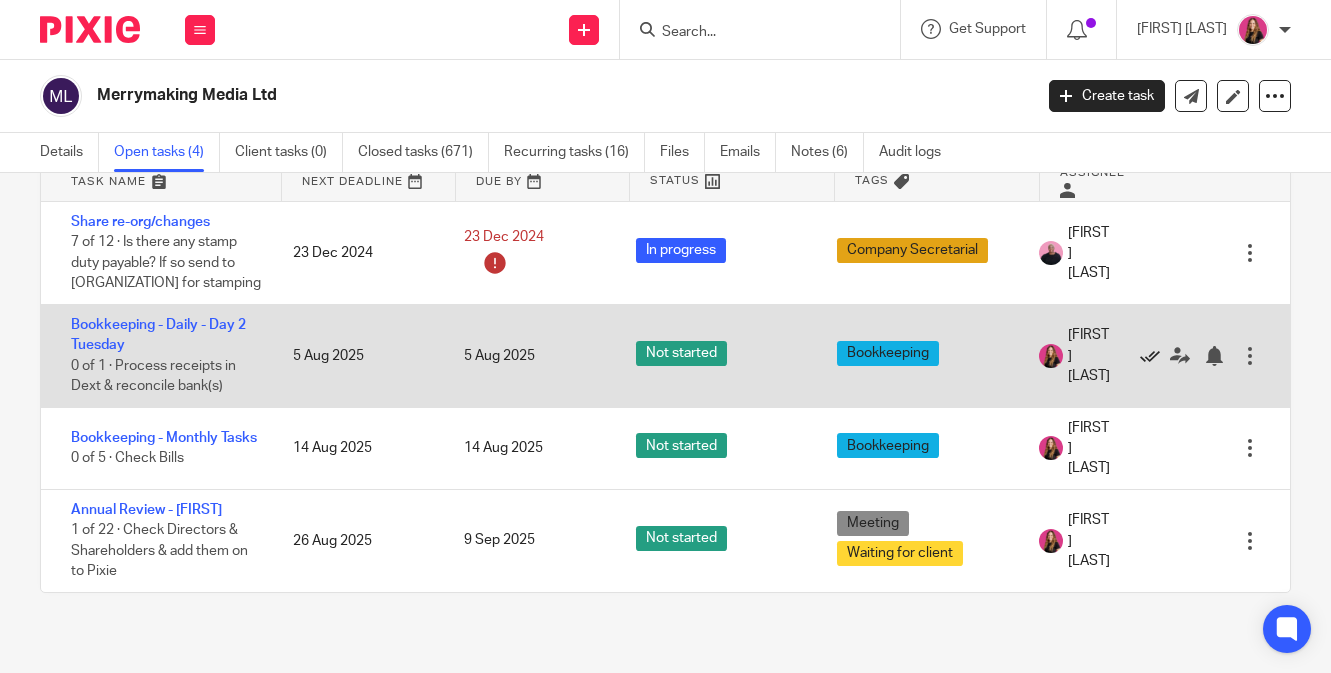 click at bounding box center (1150, 356) 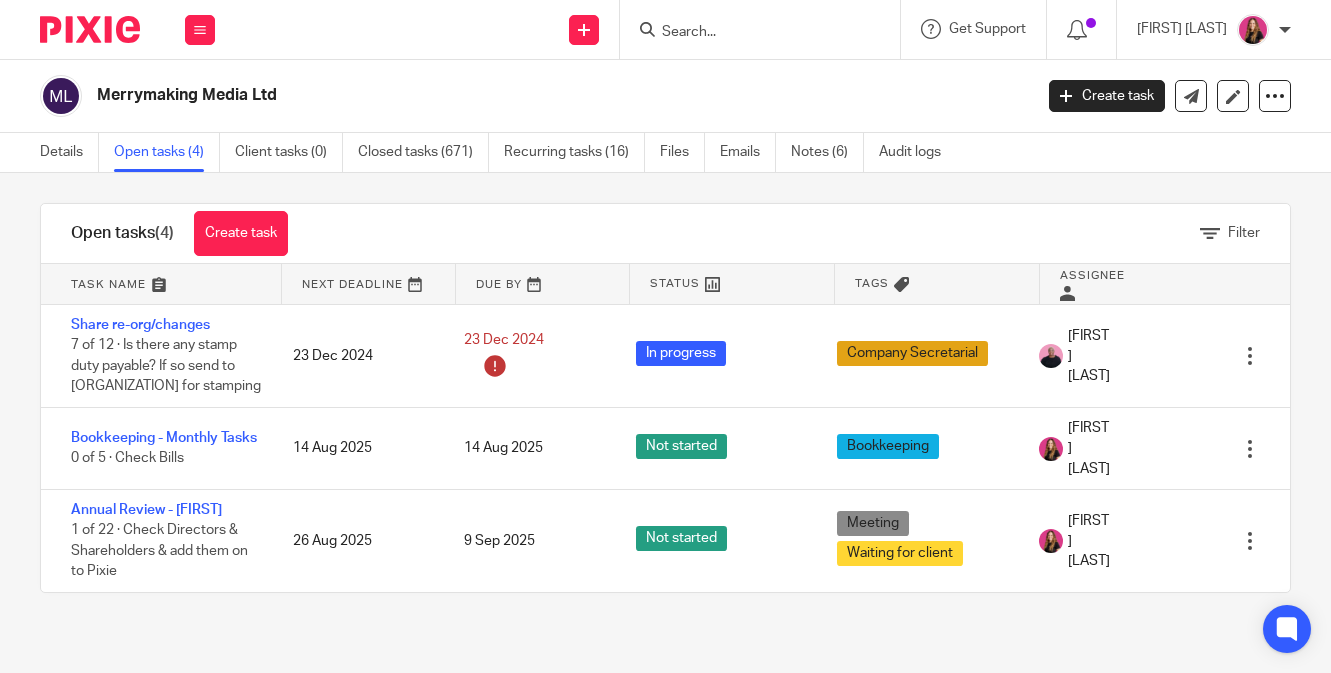 click at bounding box center (750, 33) 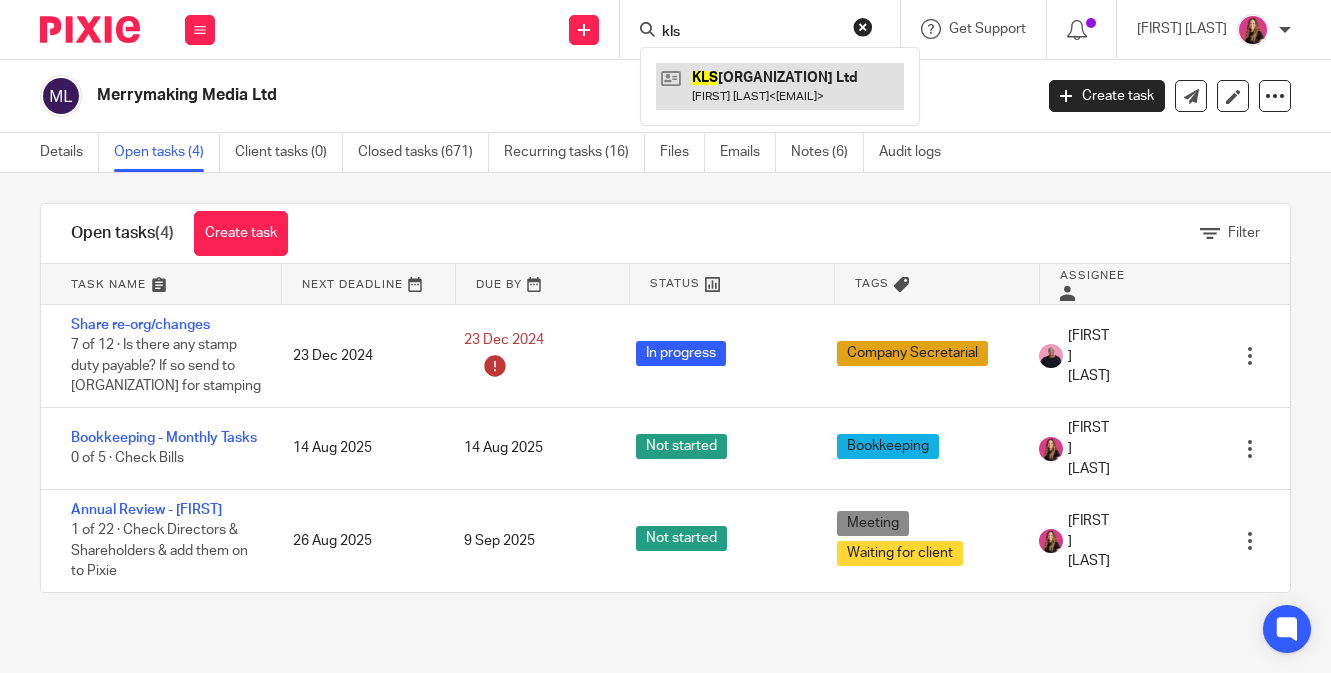 type on "kls" 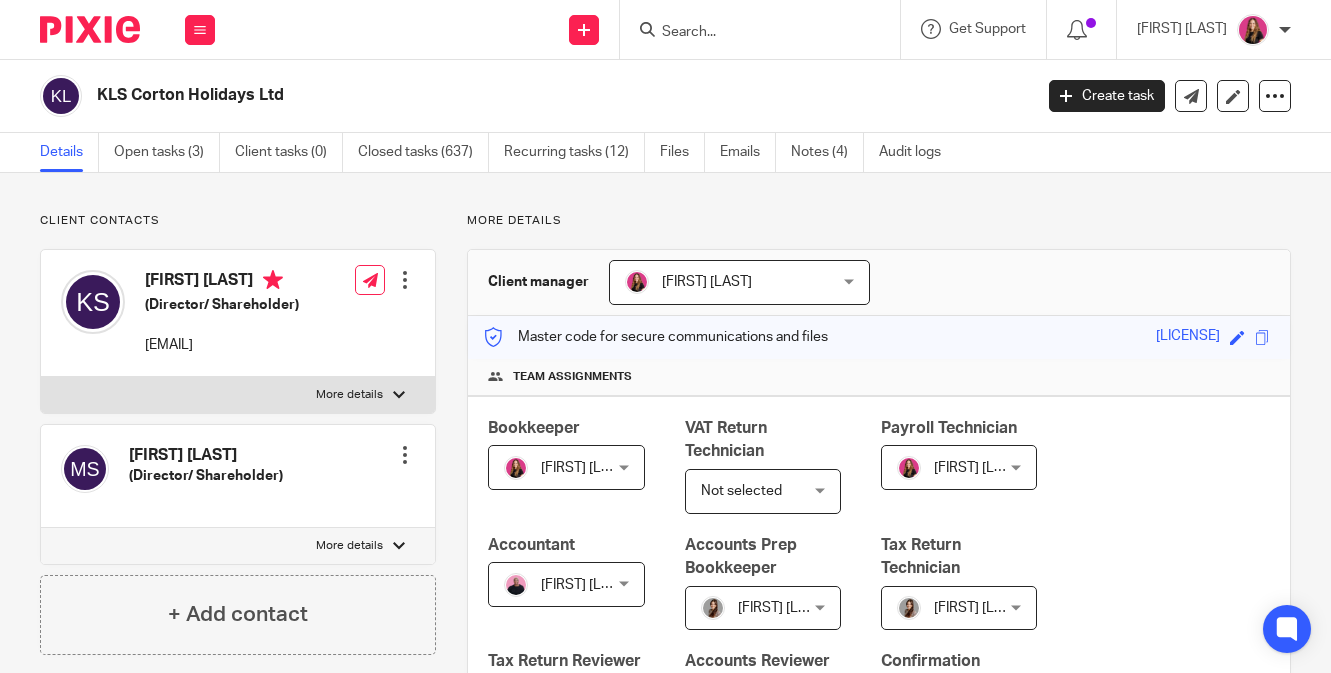 scroll, scrollTop: 0, scrollLeft: 0, axis: both 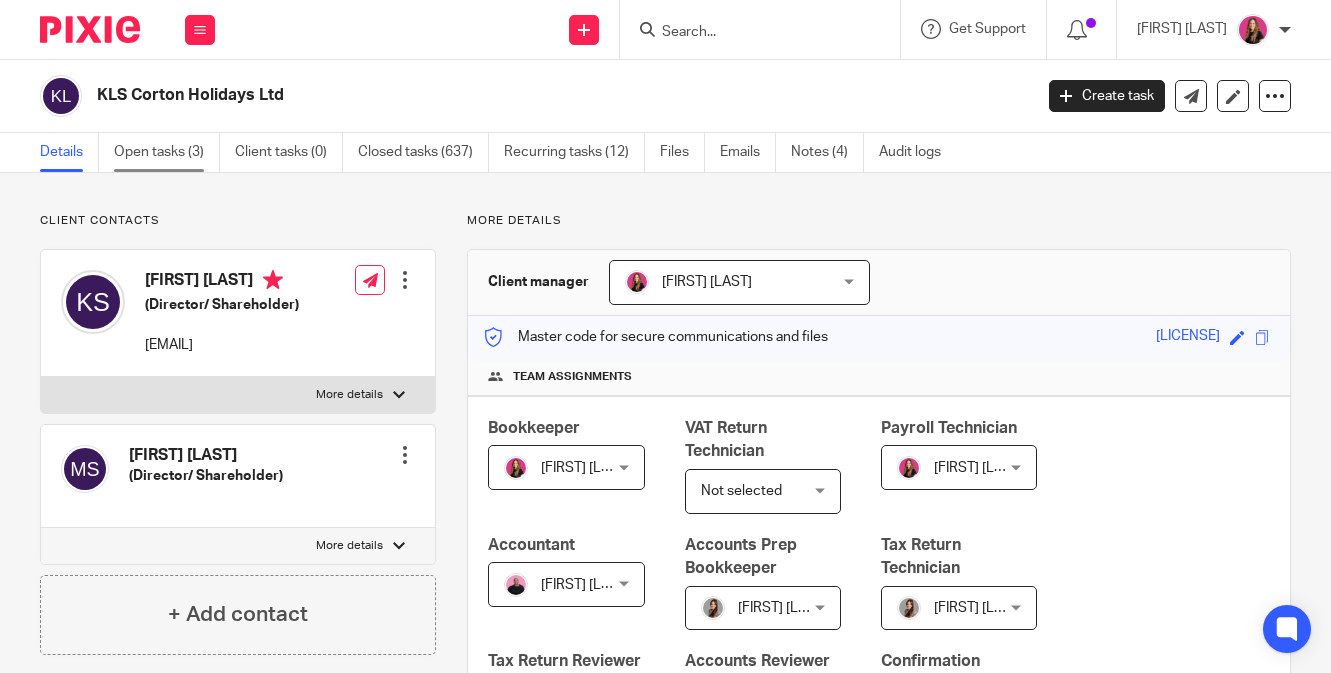click on "Open tasks (3)" at bounding box center [167, 152] 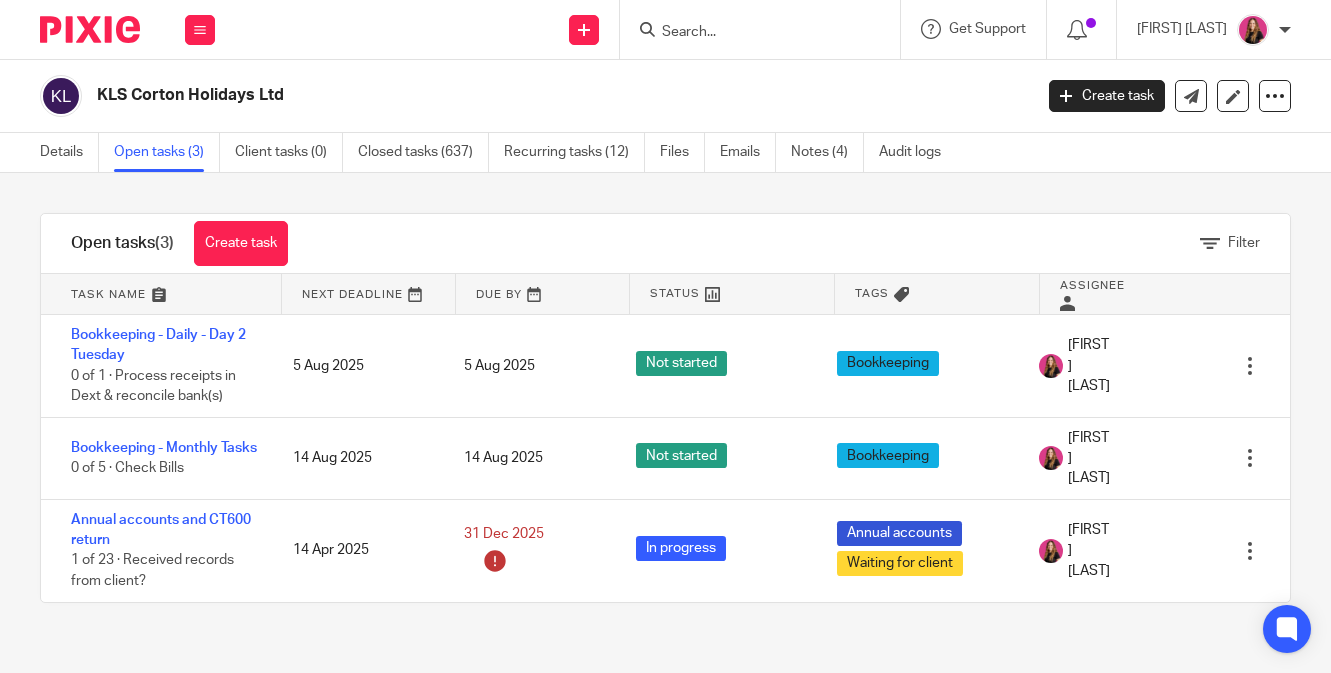 scroll, scrollTop: 0, scrollLeft: 0, axis: both 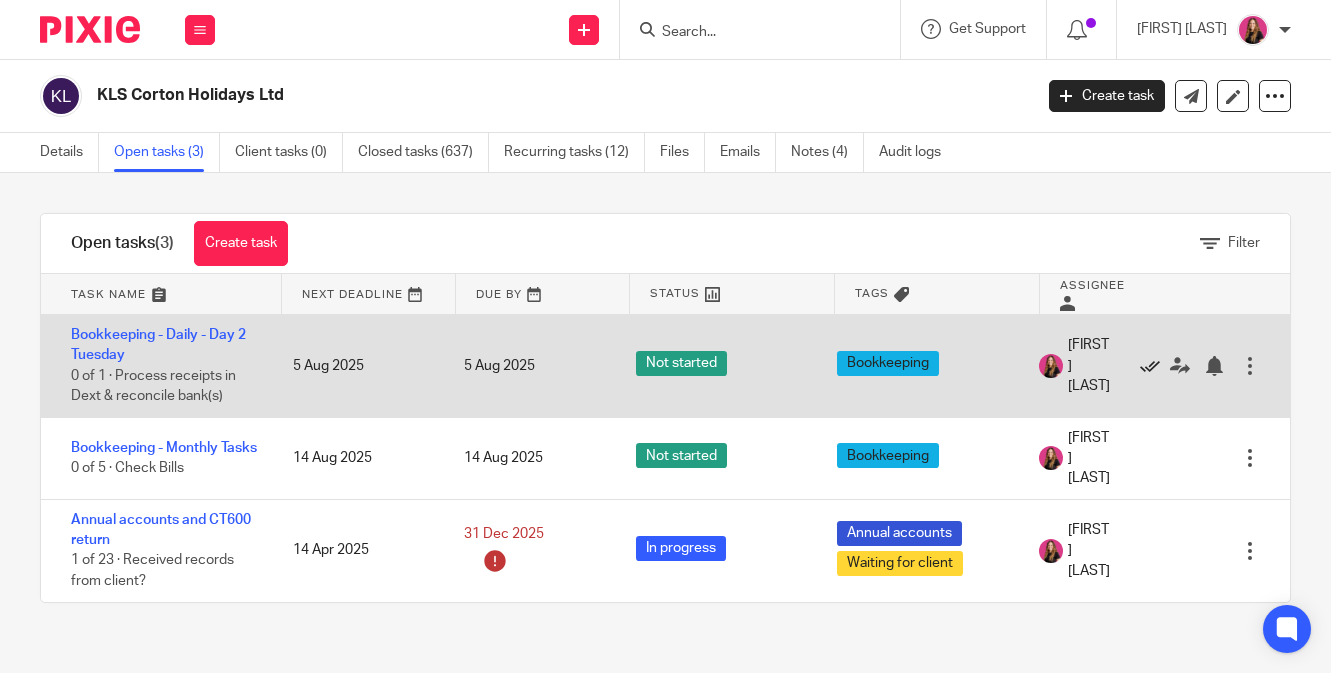 click at bounding box center [1150, 366] 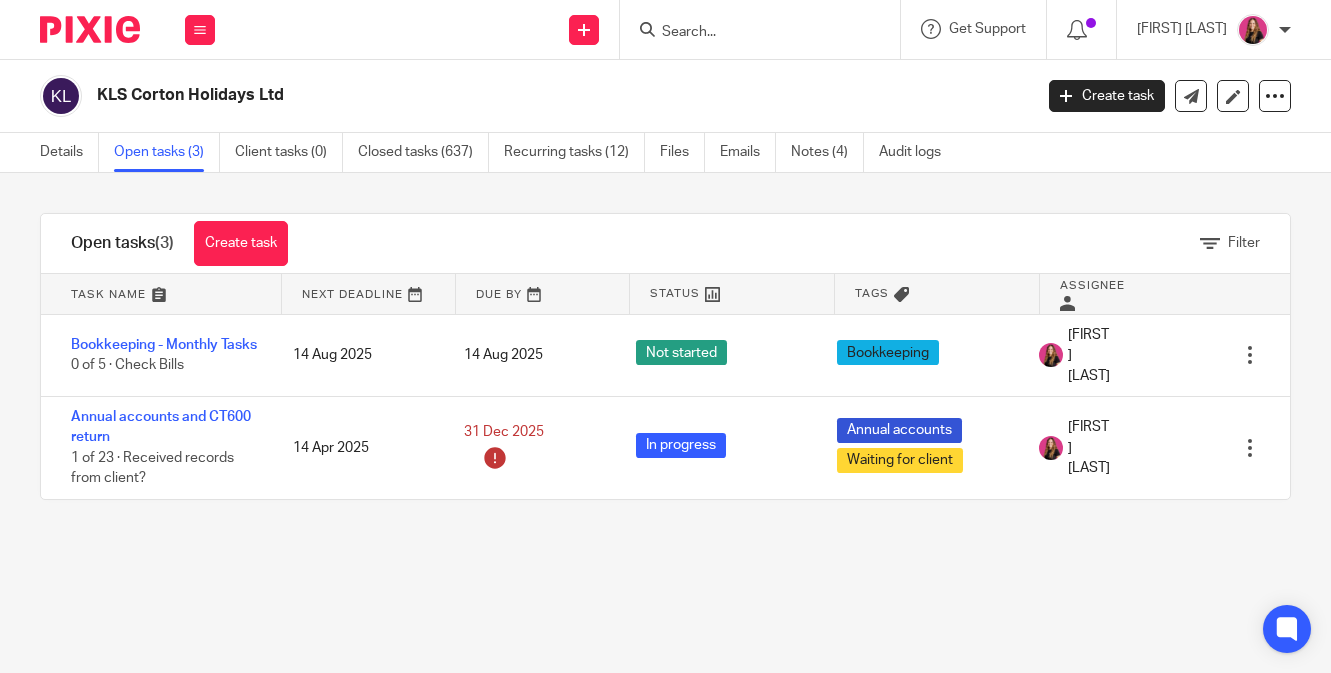 click at bounding box center [90, 29] 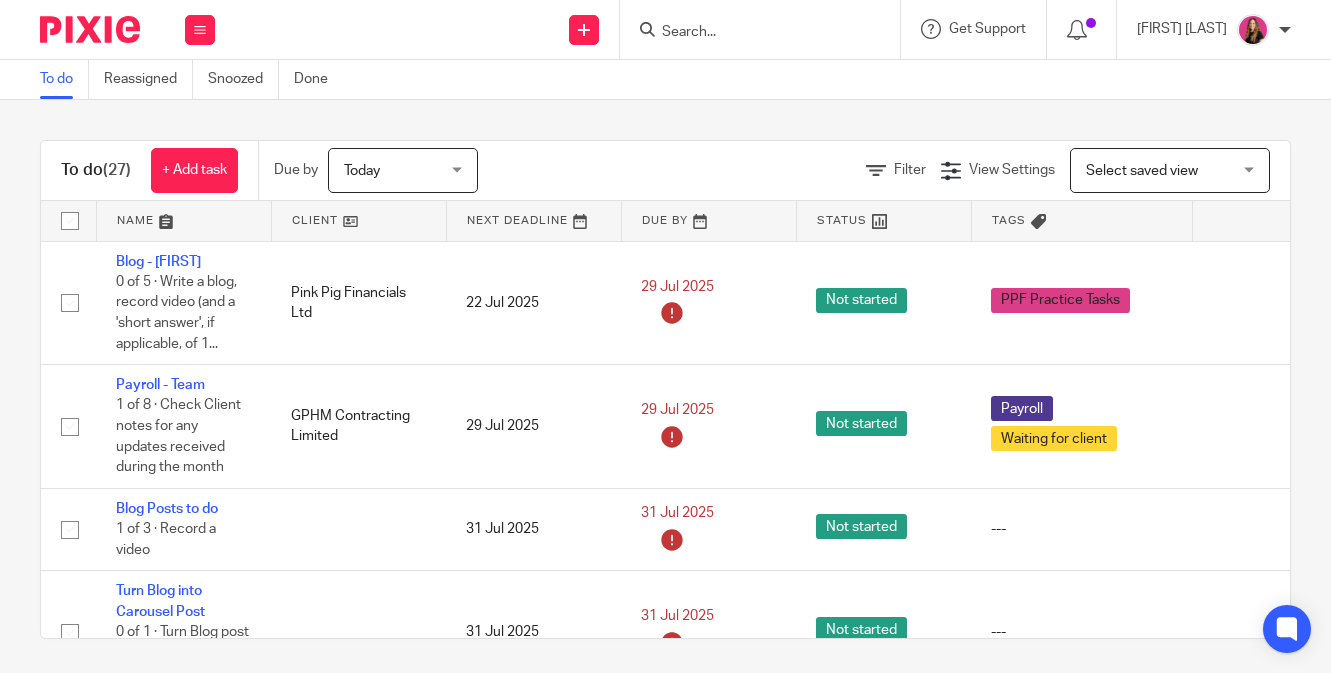 scroll, scrollTop: 0, scrollLeft: 0, axis: both 